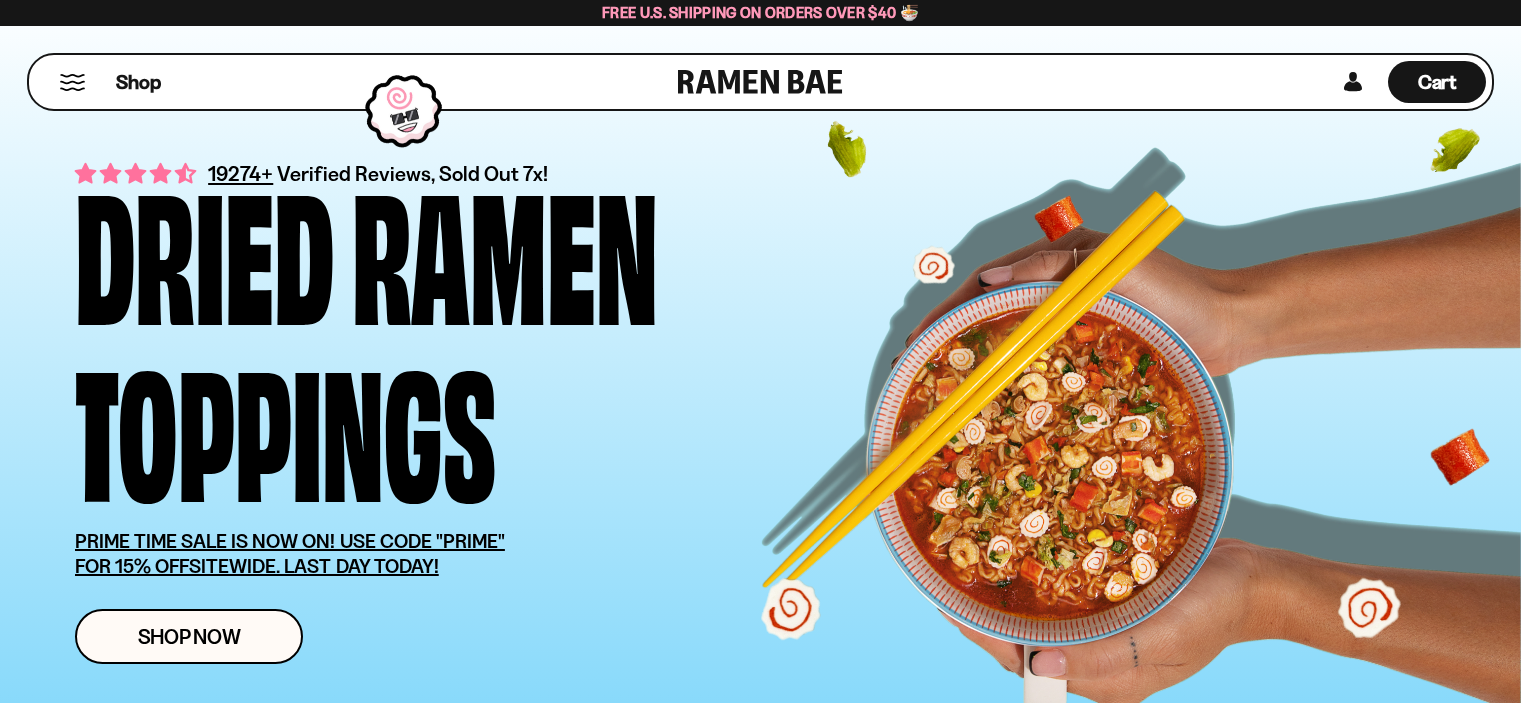 scroll, scrollTop: 0, scrollLeft: 0, axis: both 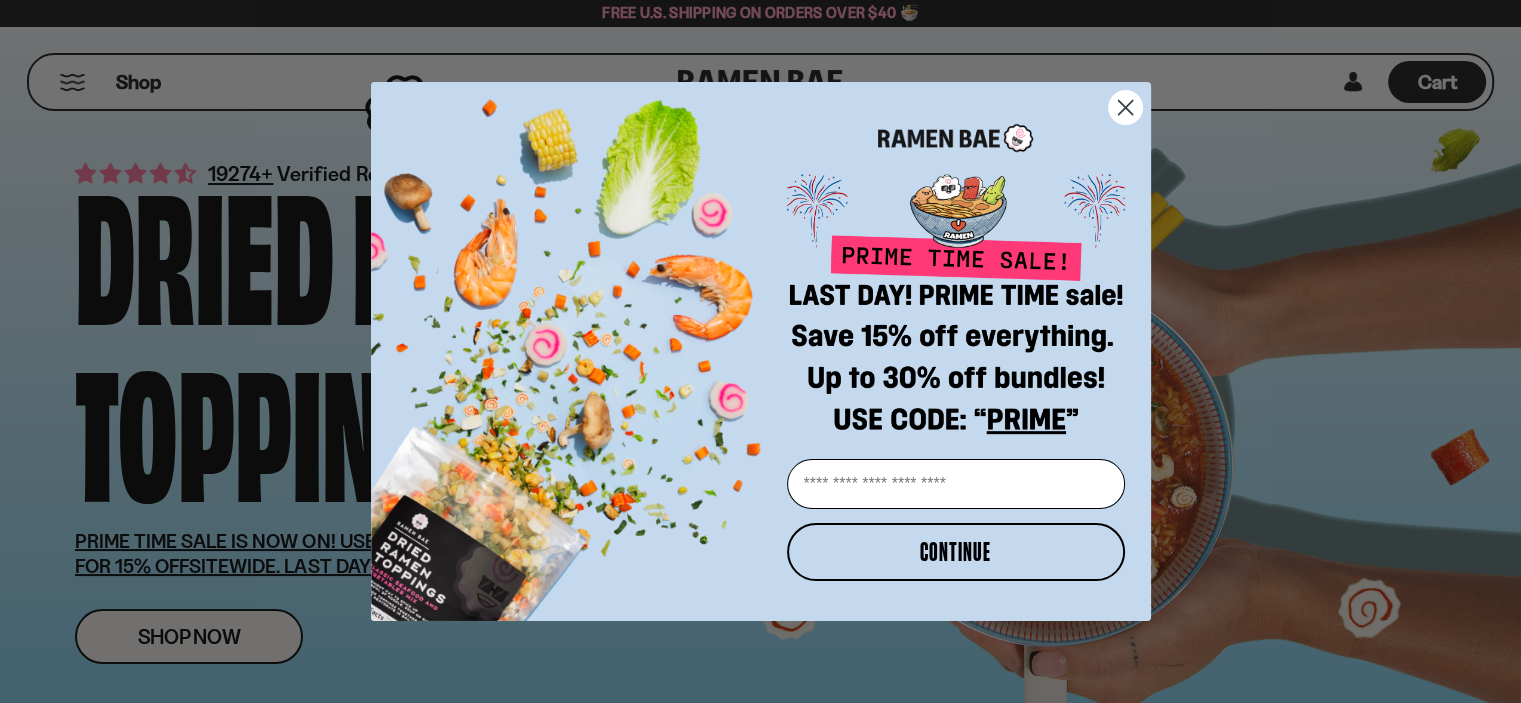 click 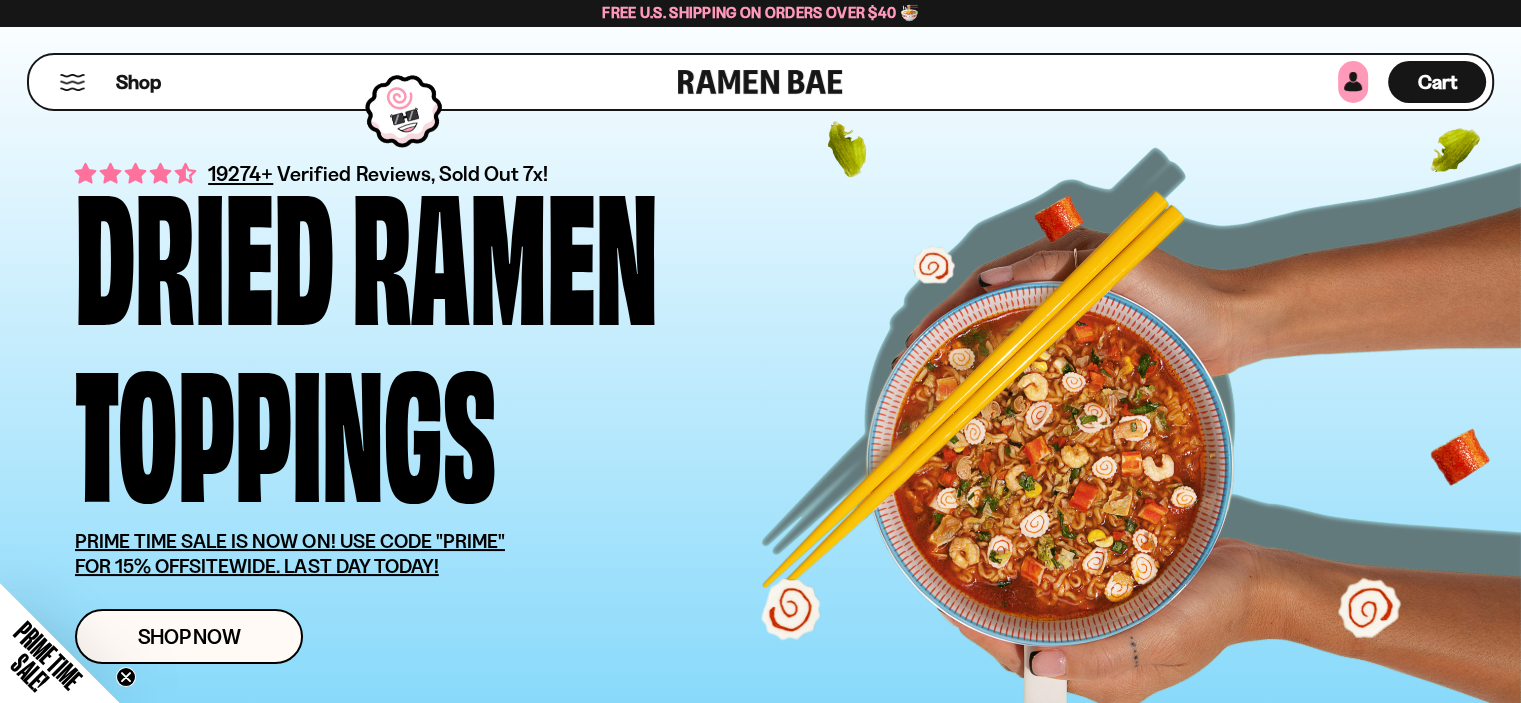 click at bounding box center [1353, 82] 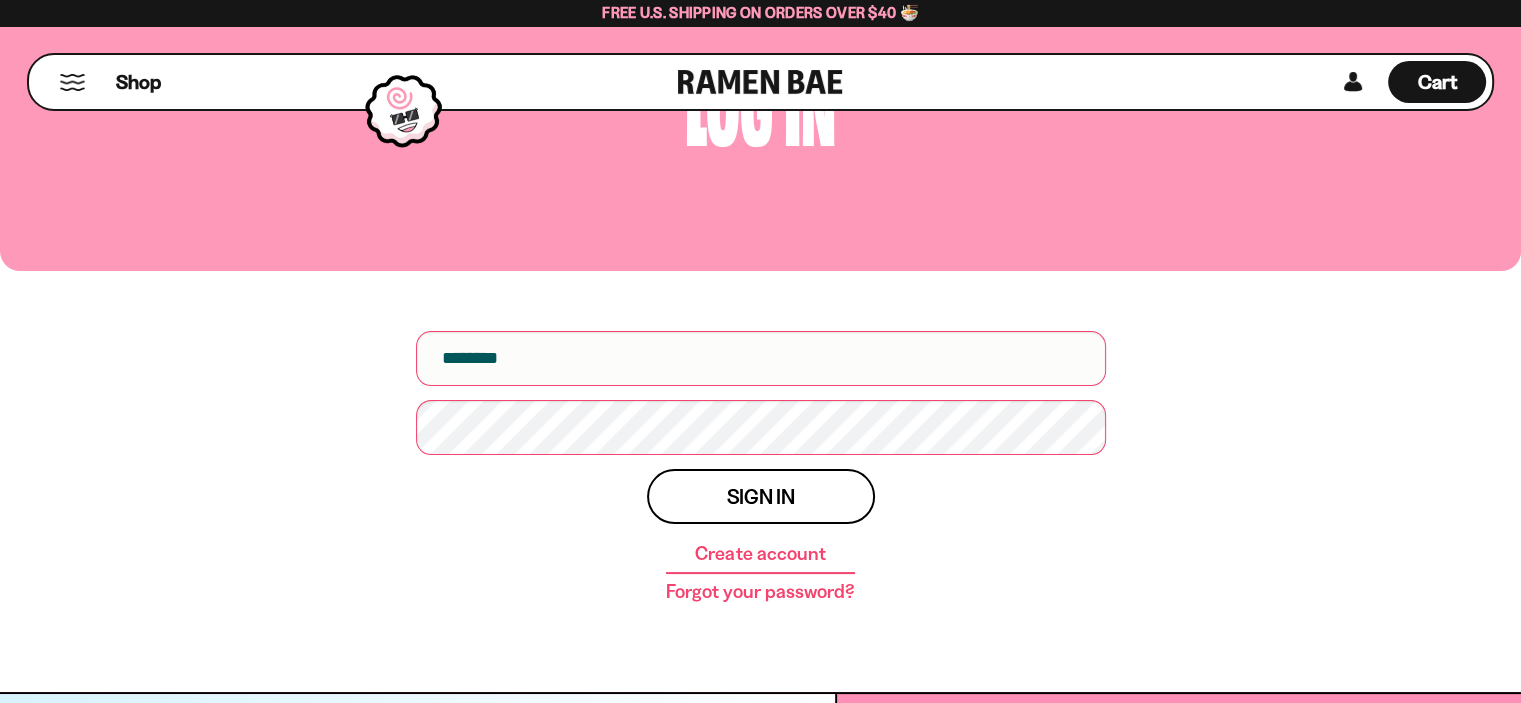 scroll, scrollTop: 100, scrollLeft: 0, axis: vertical 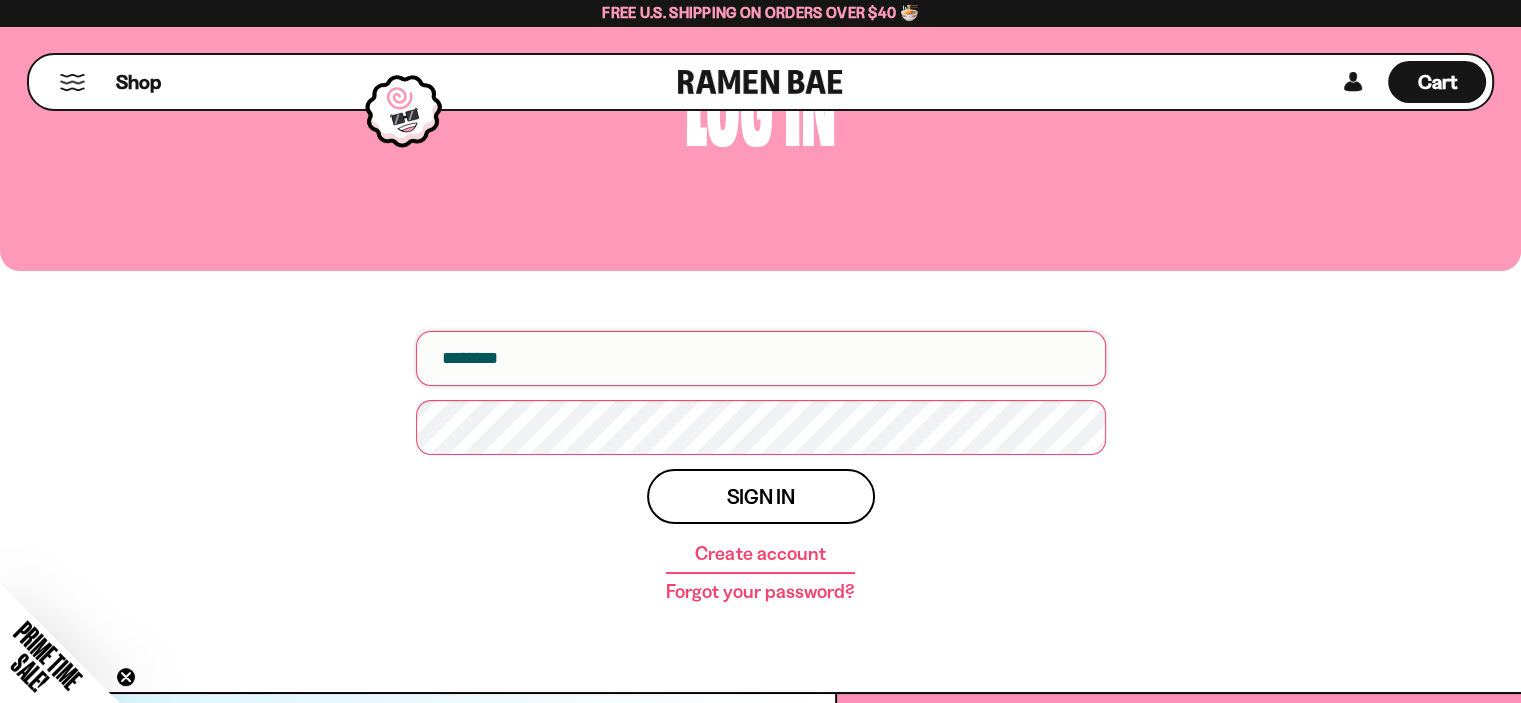 click at bounding box center [761, 358] 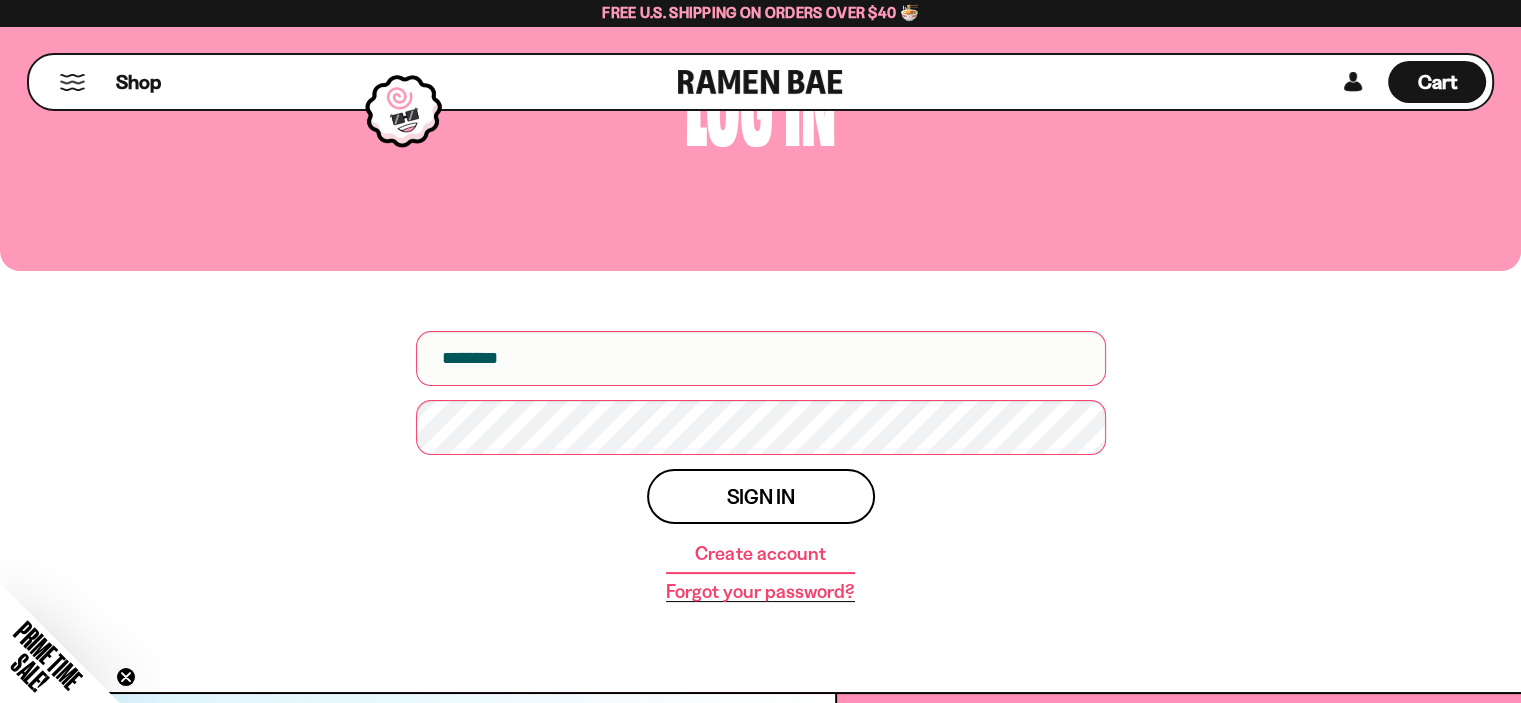 click on "Forgot your password?" at bounding box center [760, 592] 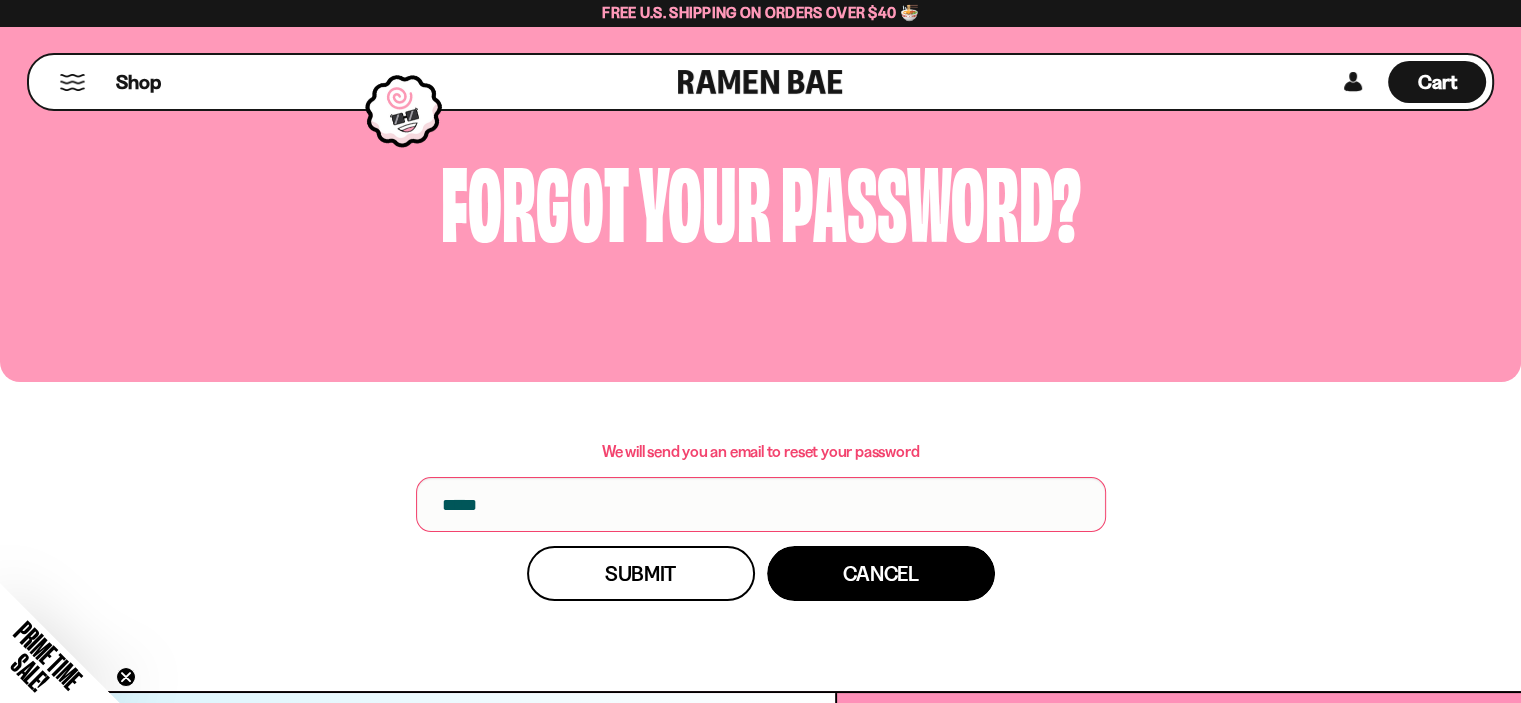 scroll, scrollTop: 0, scrollLeft: 0, axis: both 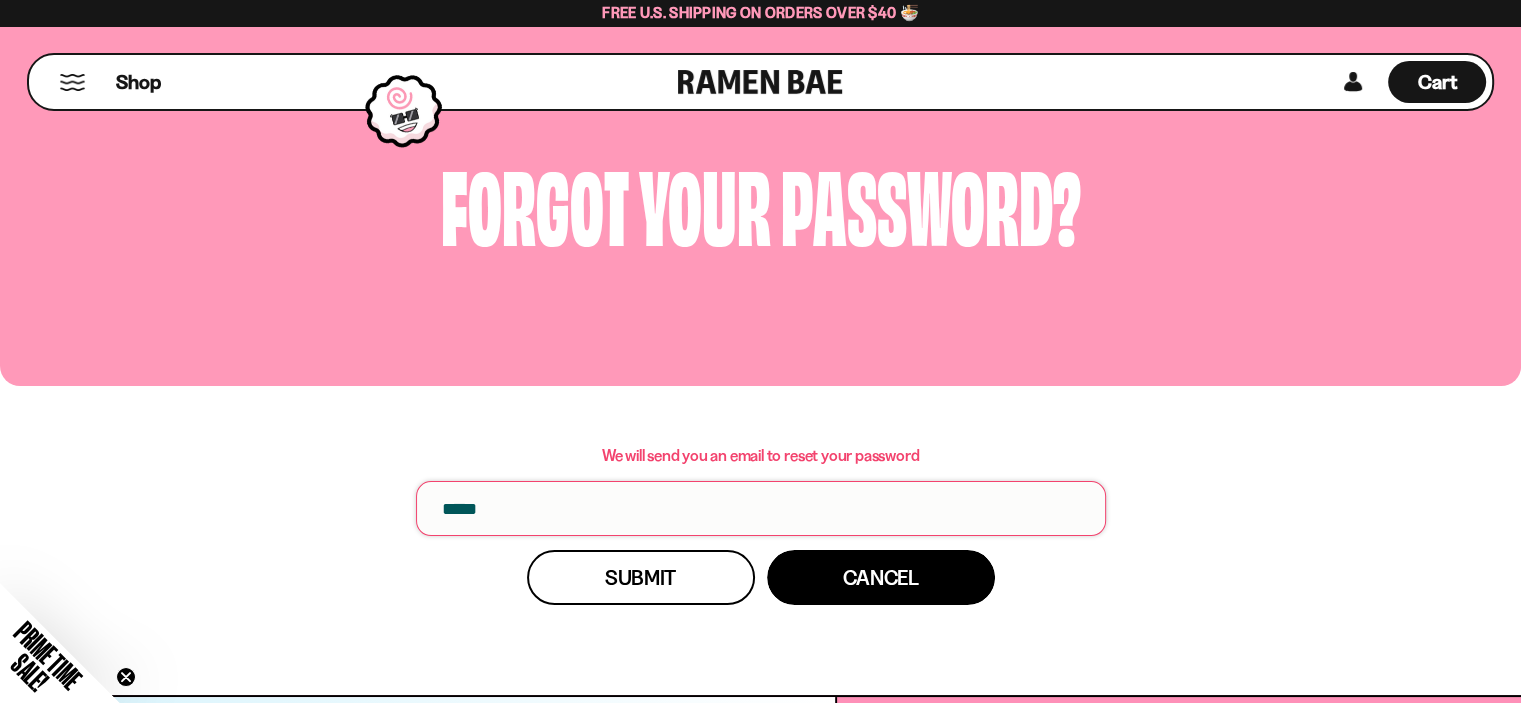click at bounding box center [761, 508] 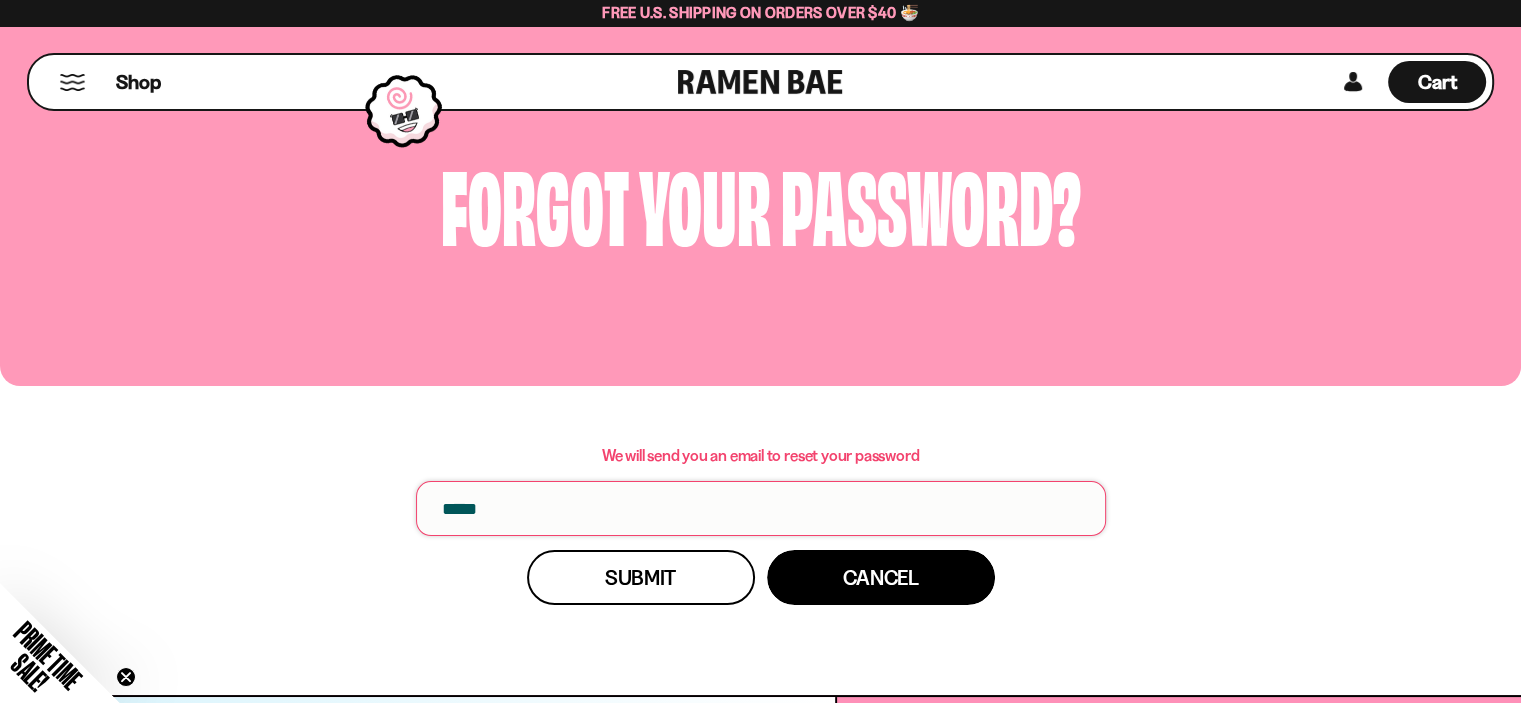 type on "**********" 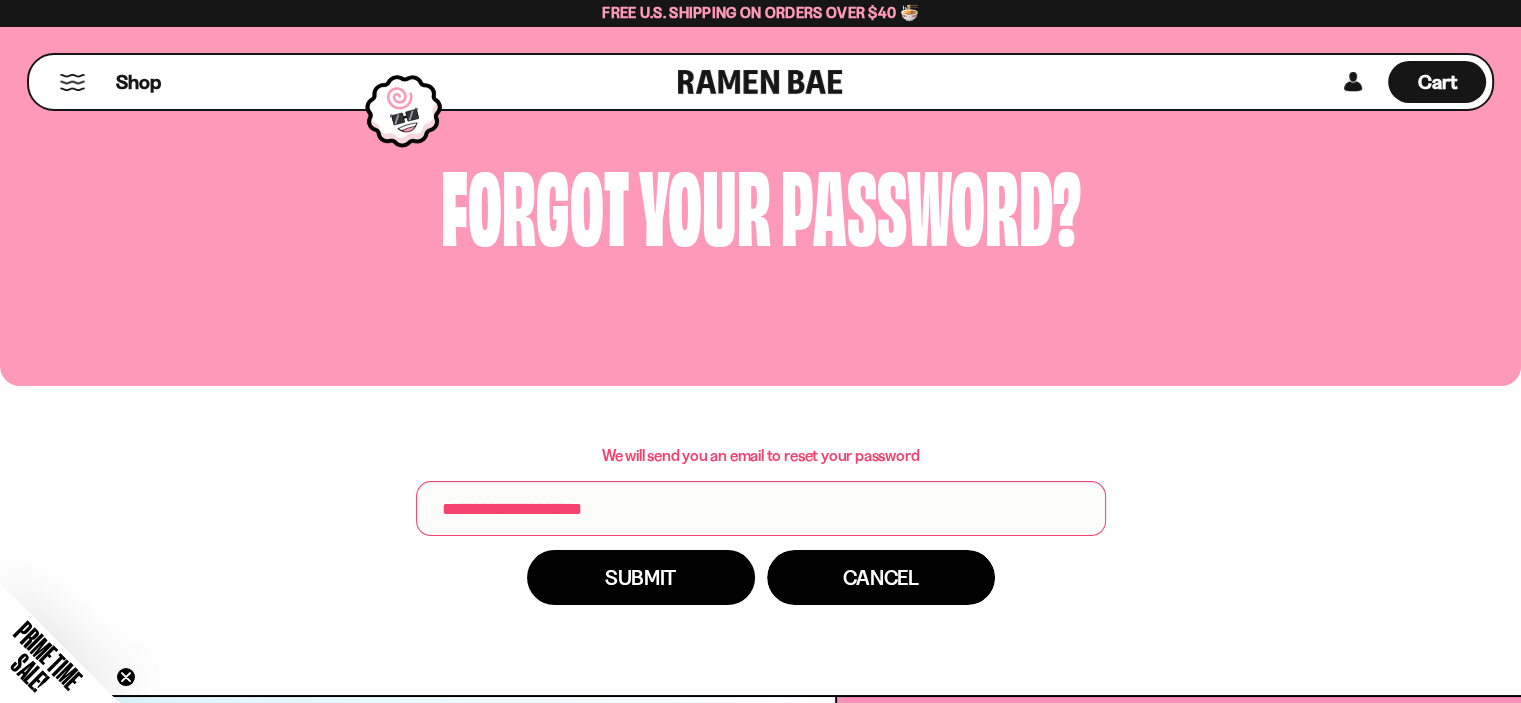 click on "Submit" at bounding box center [640, 577] 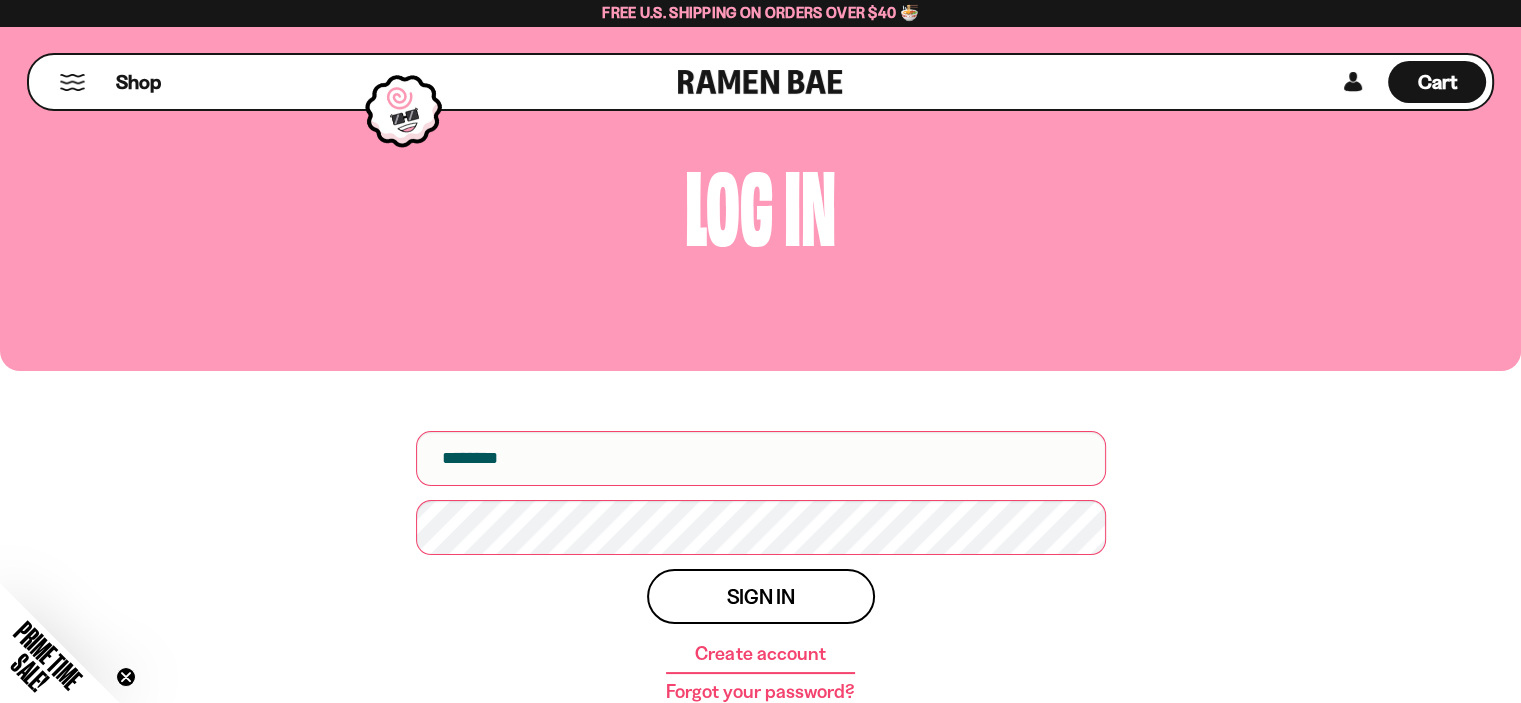 scroll, scrollTop: 100, scrollLeft: 0, axis: vertical 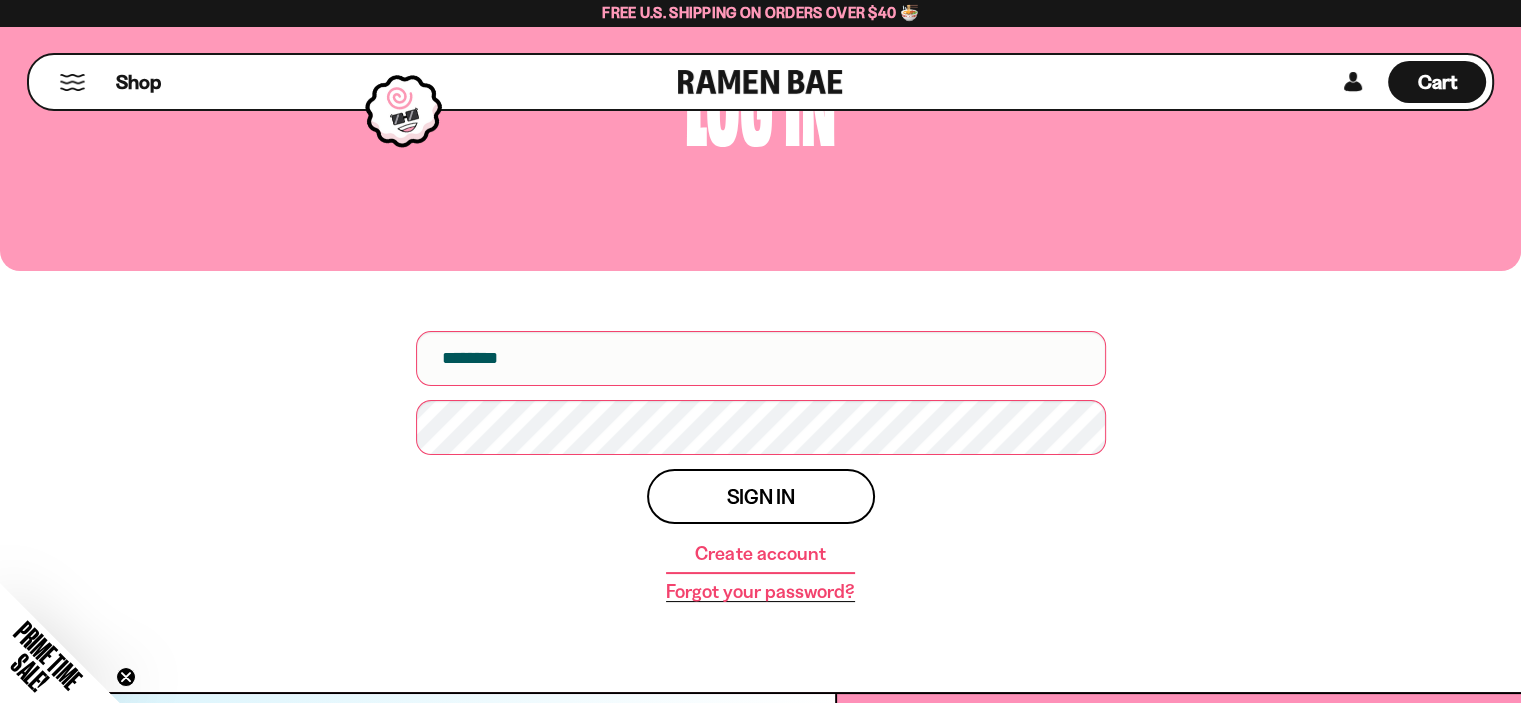 click on "Forgot your password?" at bounding box center (760, 592) 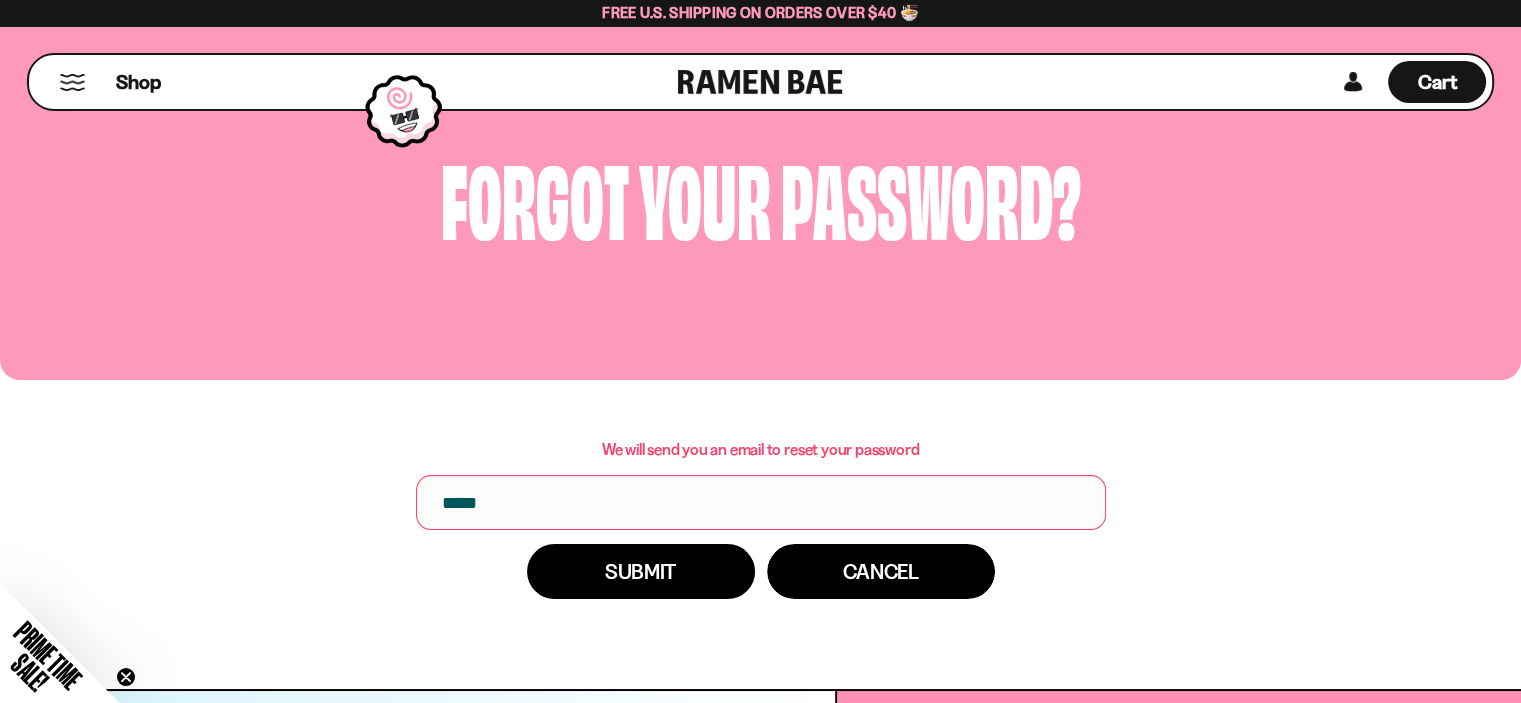 scroll, scrollTop: 0, scrollLeft: 0, axis: both 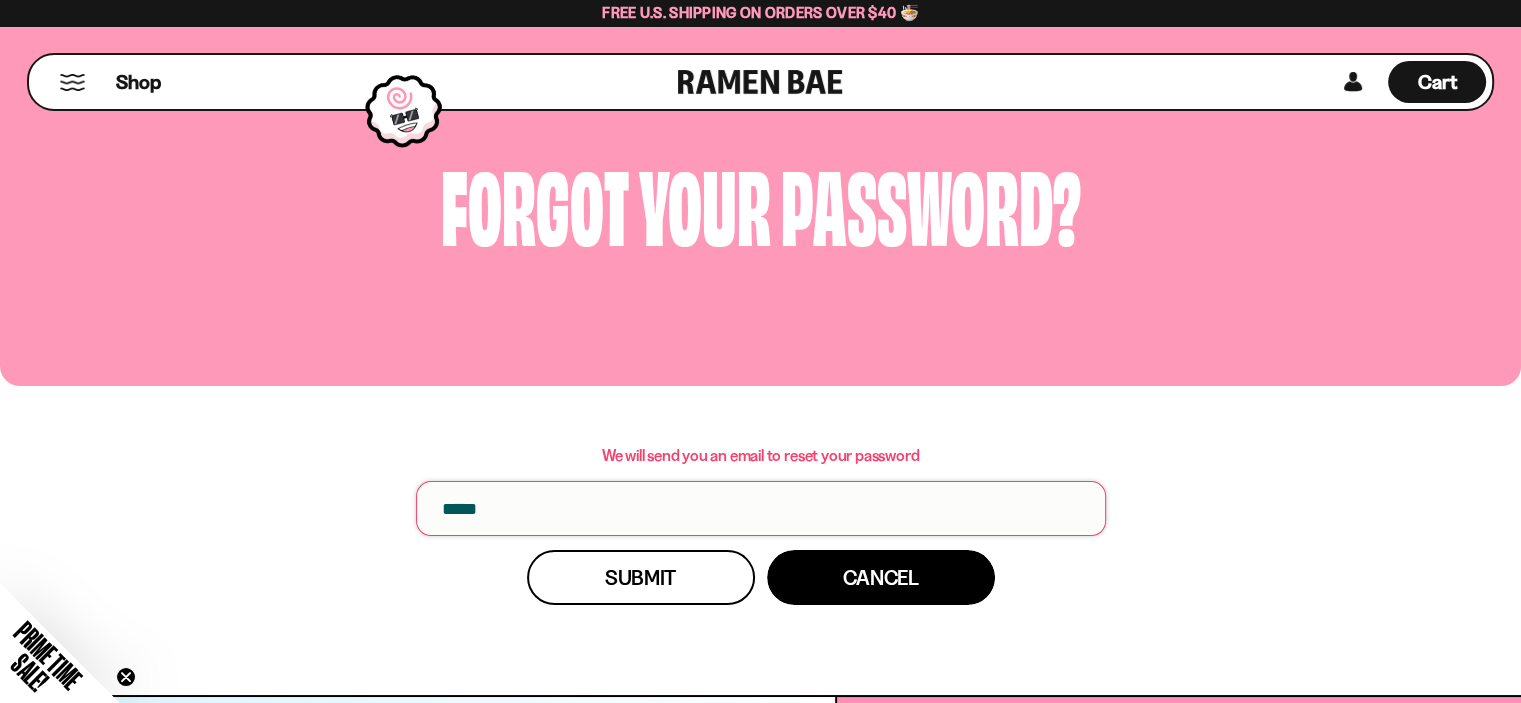 click at bounding box center (761, 508) 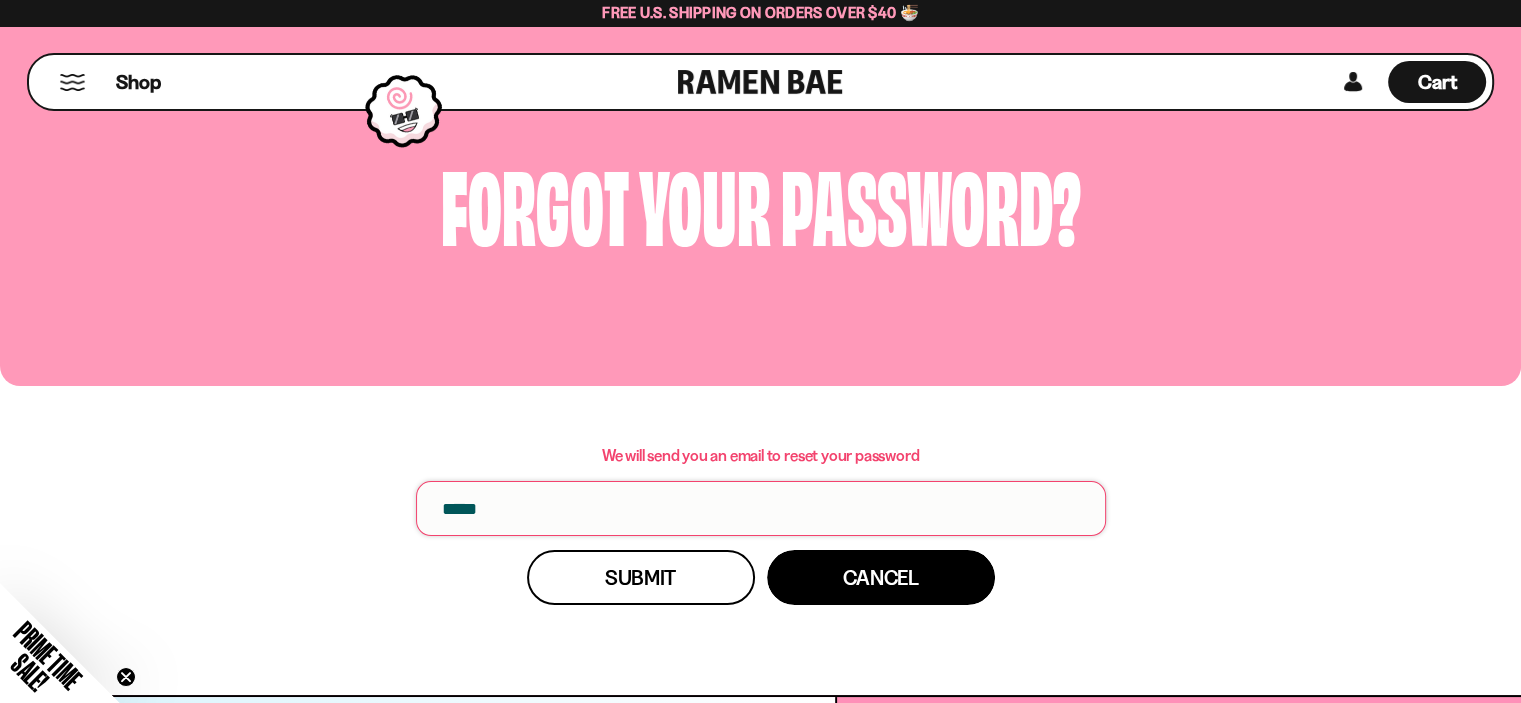 click at bounding box center [761, 508] 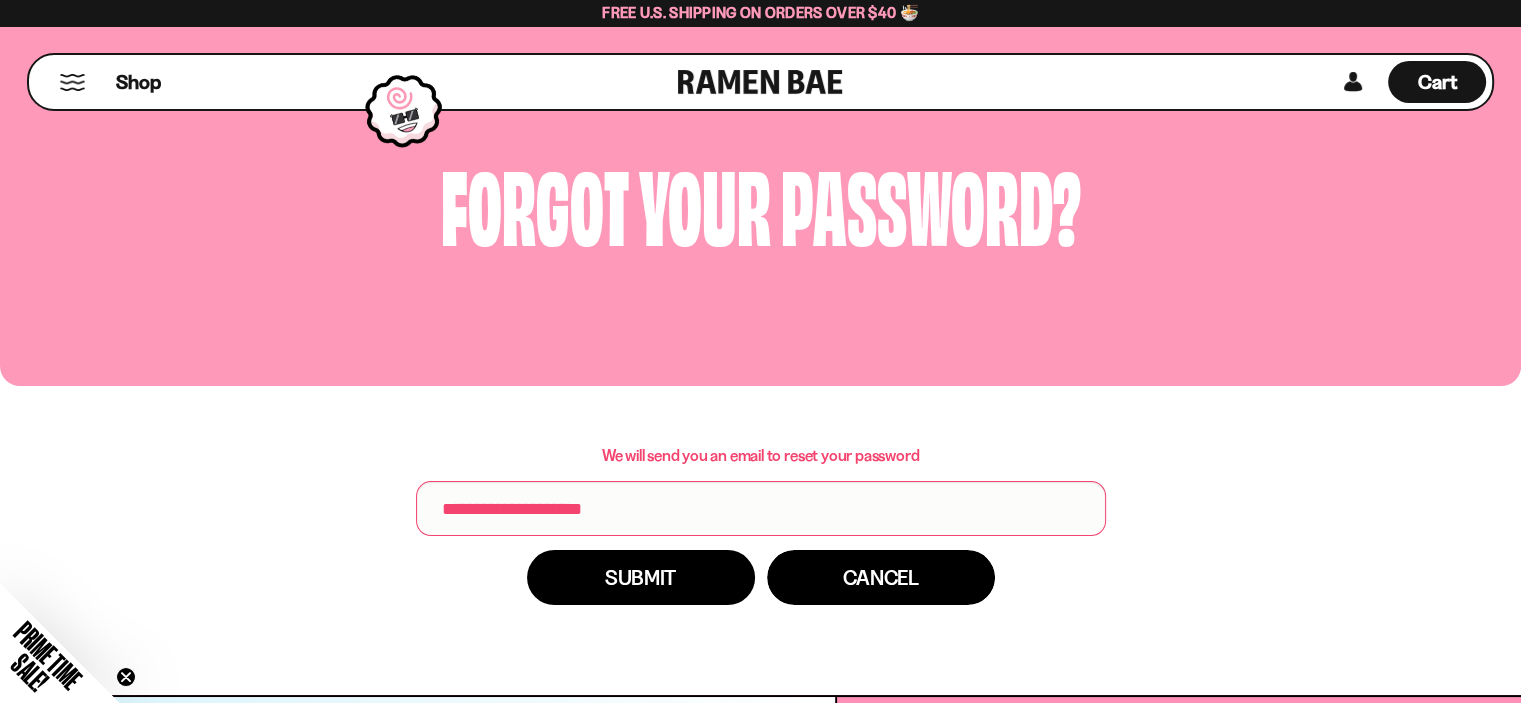 click on "Submit" at bounding box center [640, 577] 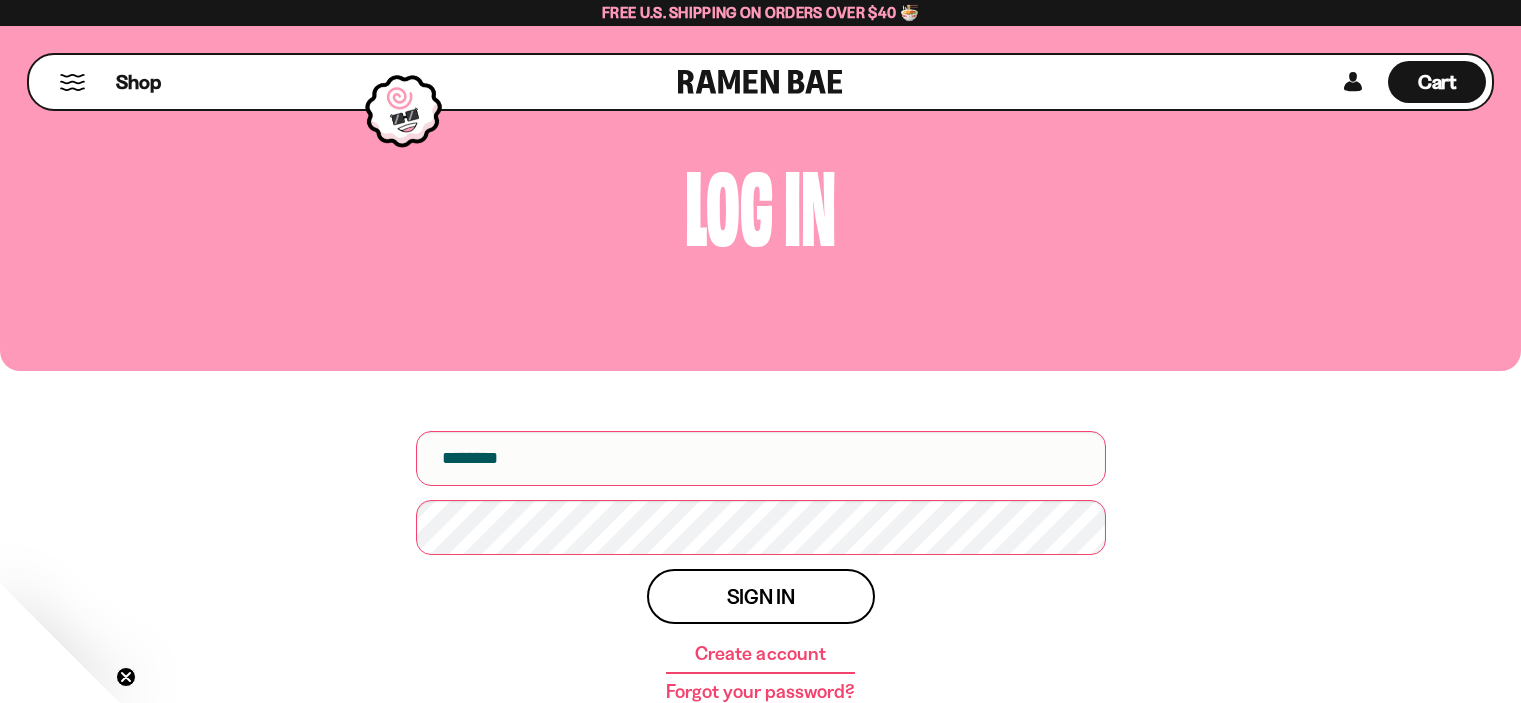 scroll, scrollTop: 0, scrollLeft: 0, axis: both 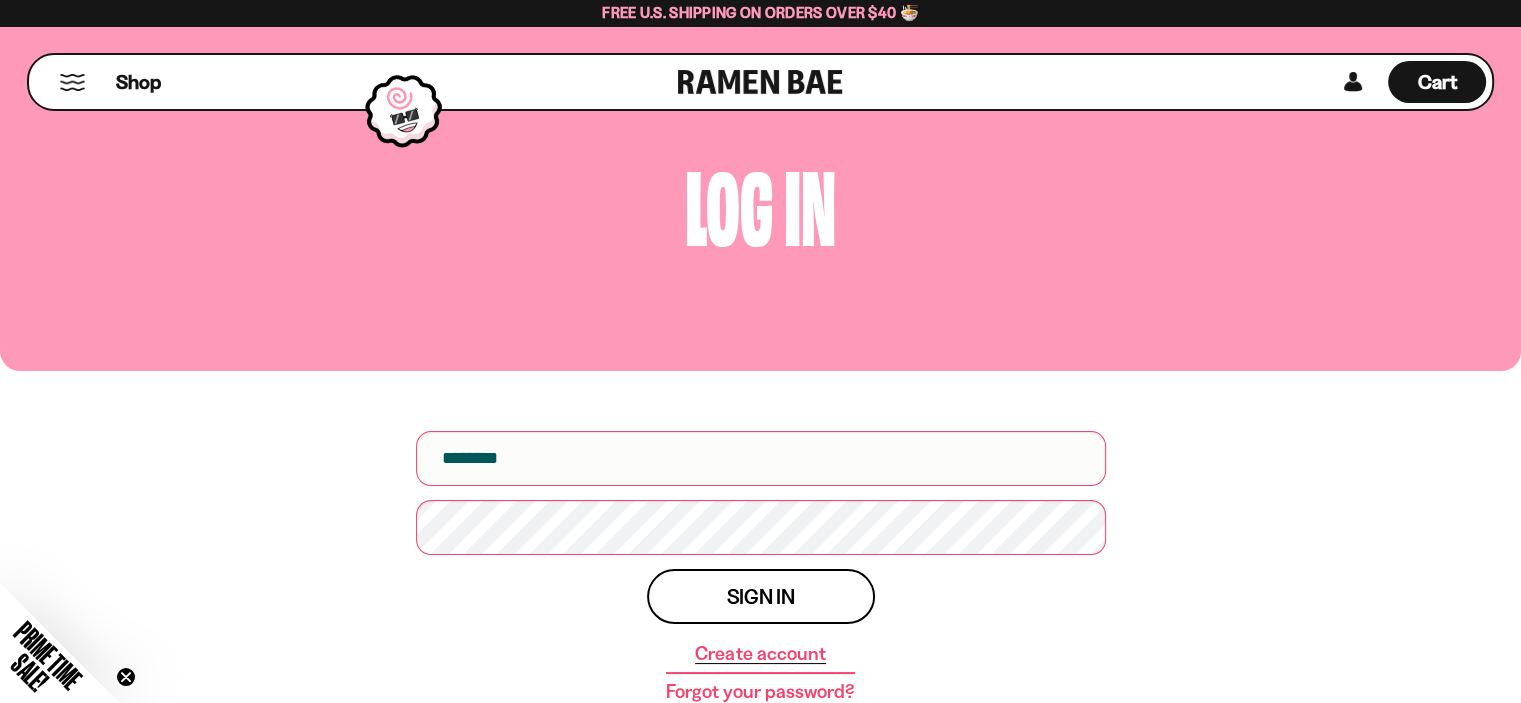 click on "Create account" at bounding box center (760, 654) 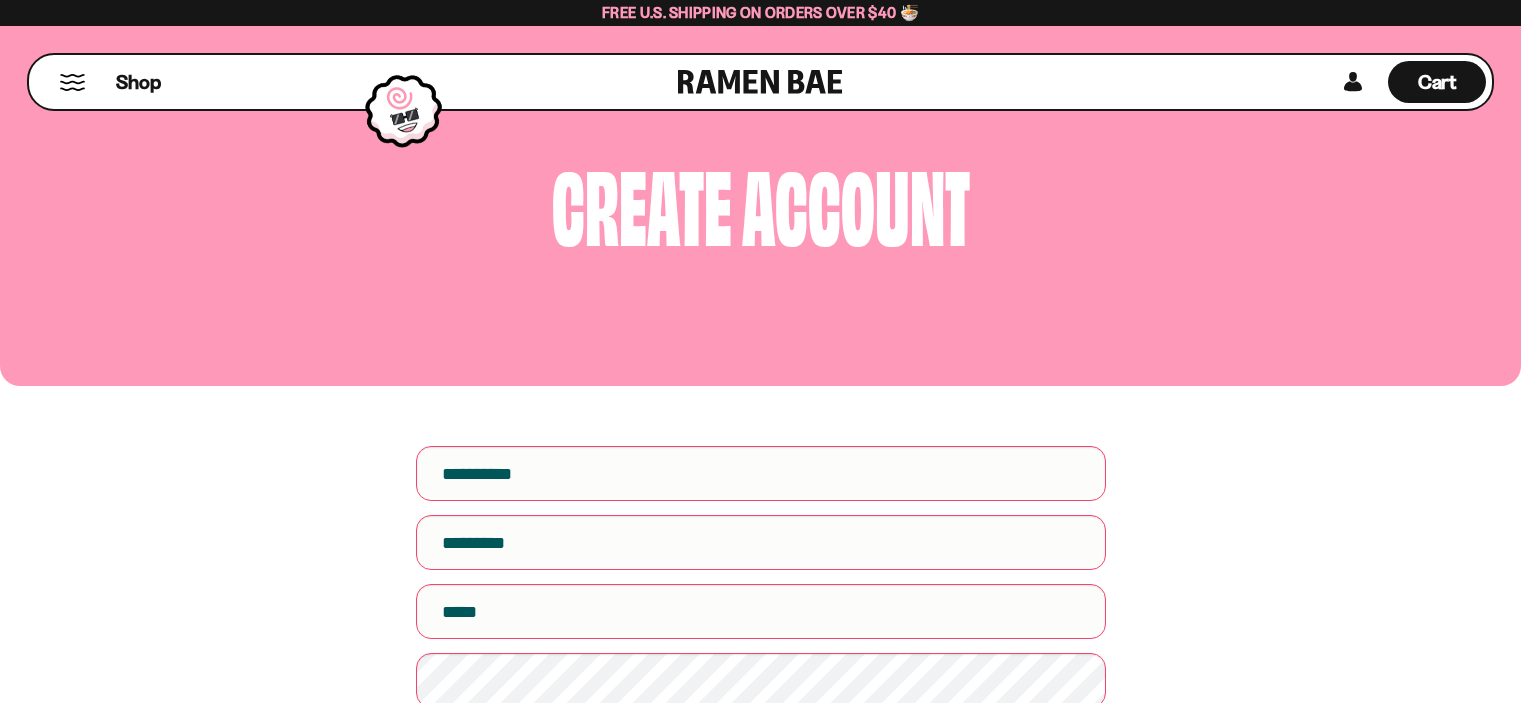 scroll, scrollTop: 0, scrollLeft: 0, axis: both 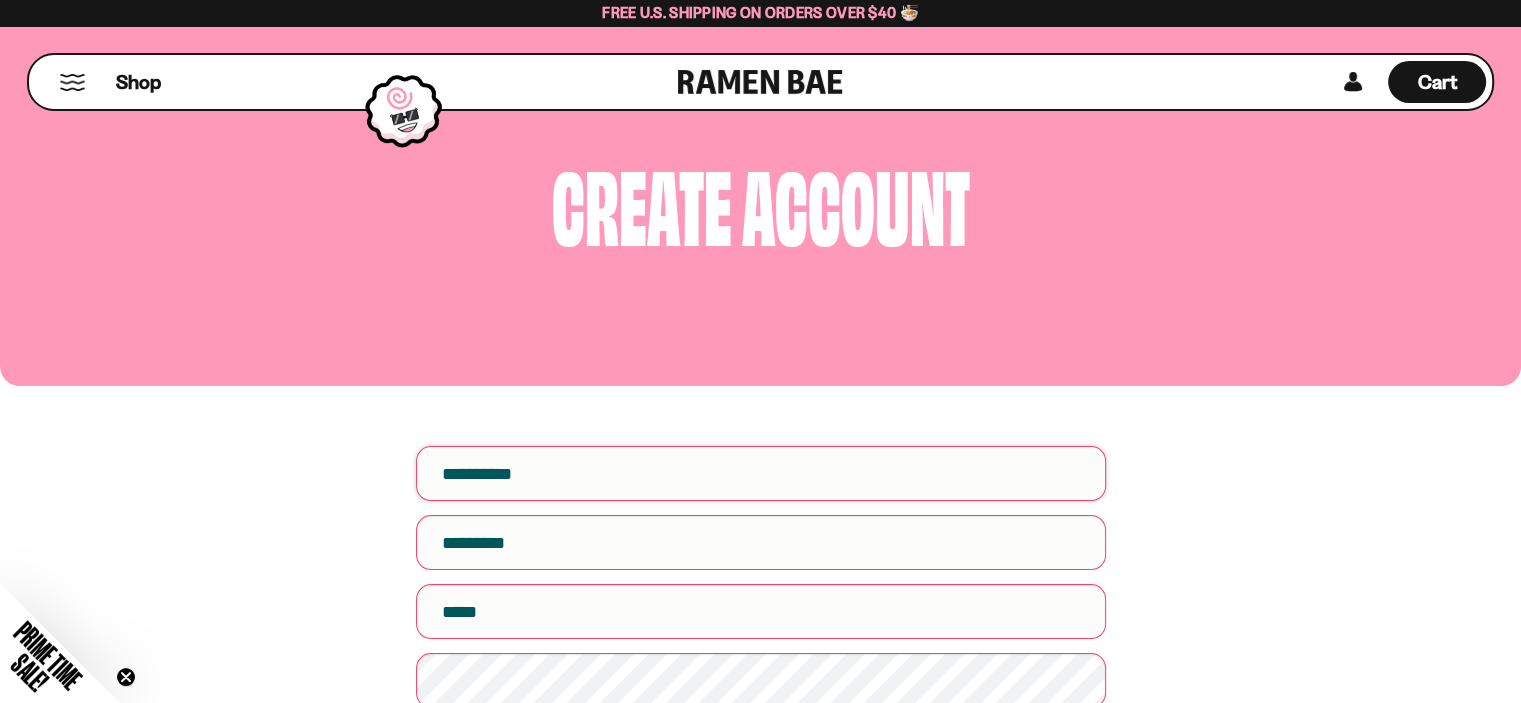 click on "First name" at bounding box center [761, 473] 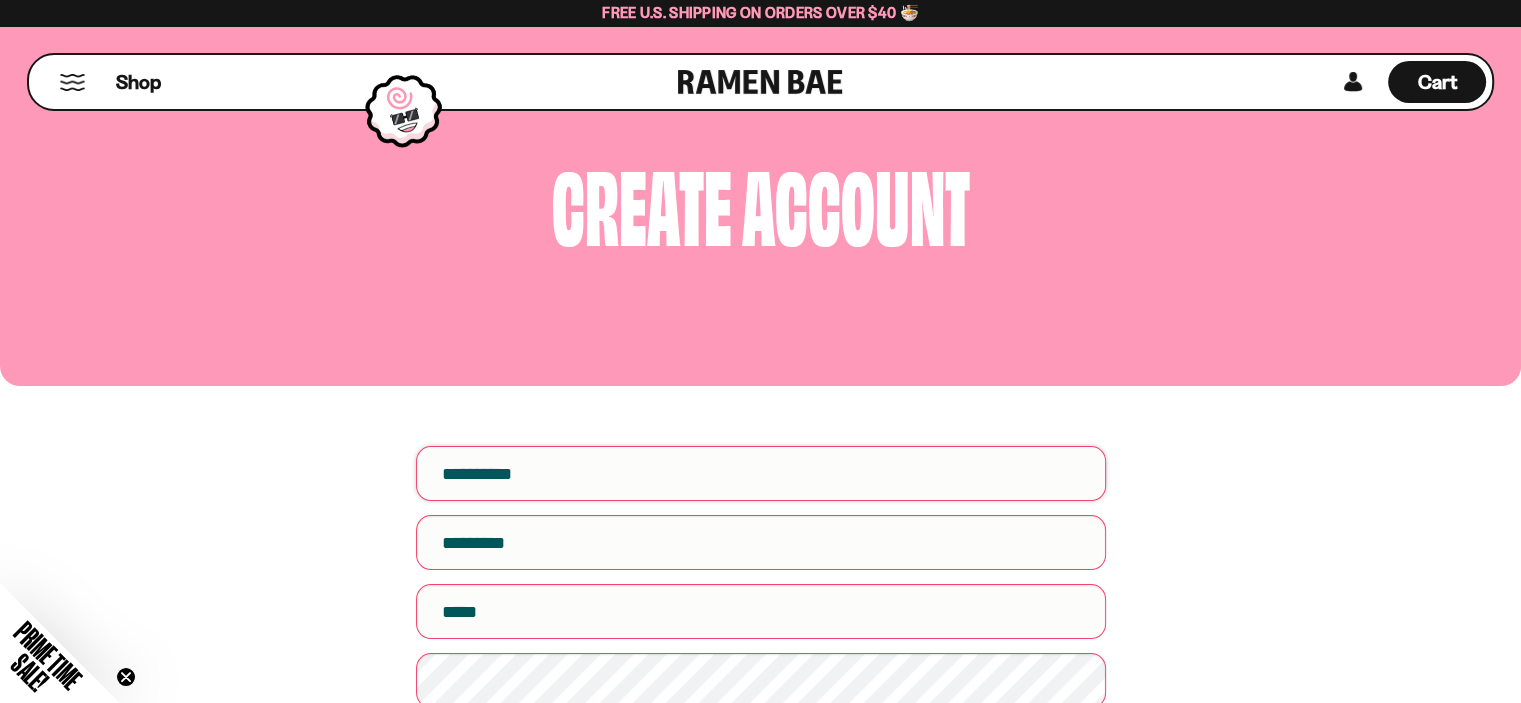 click on "First name" at bounding box center [761, 473] 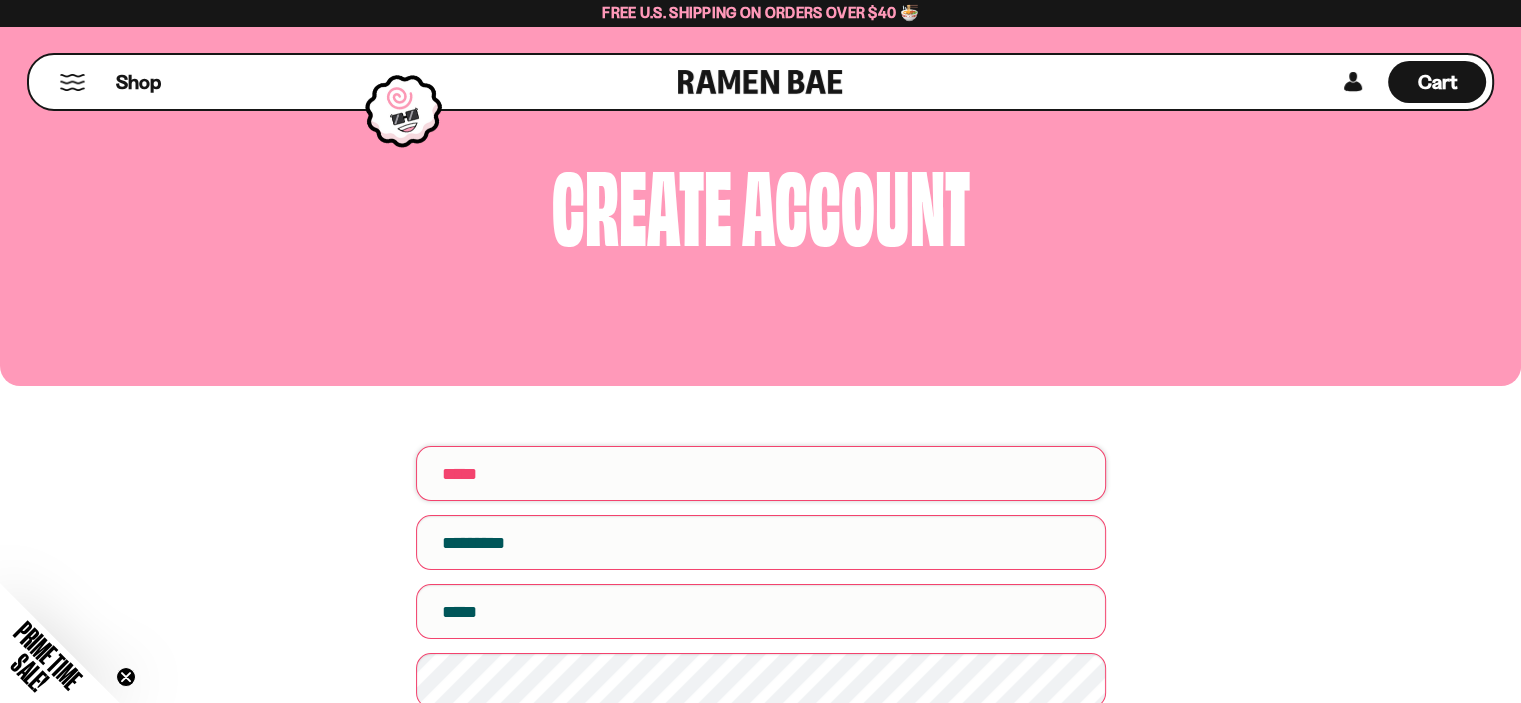 type on "******" 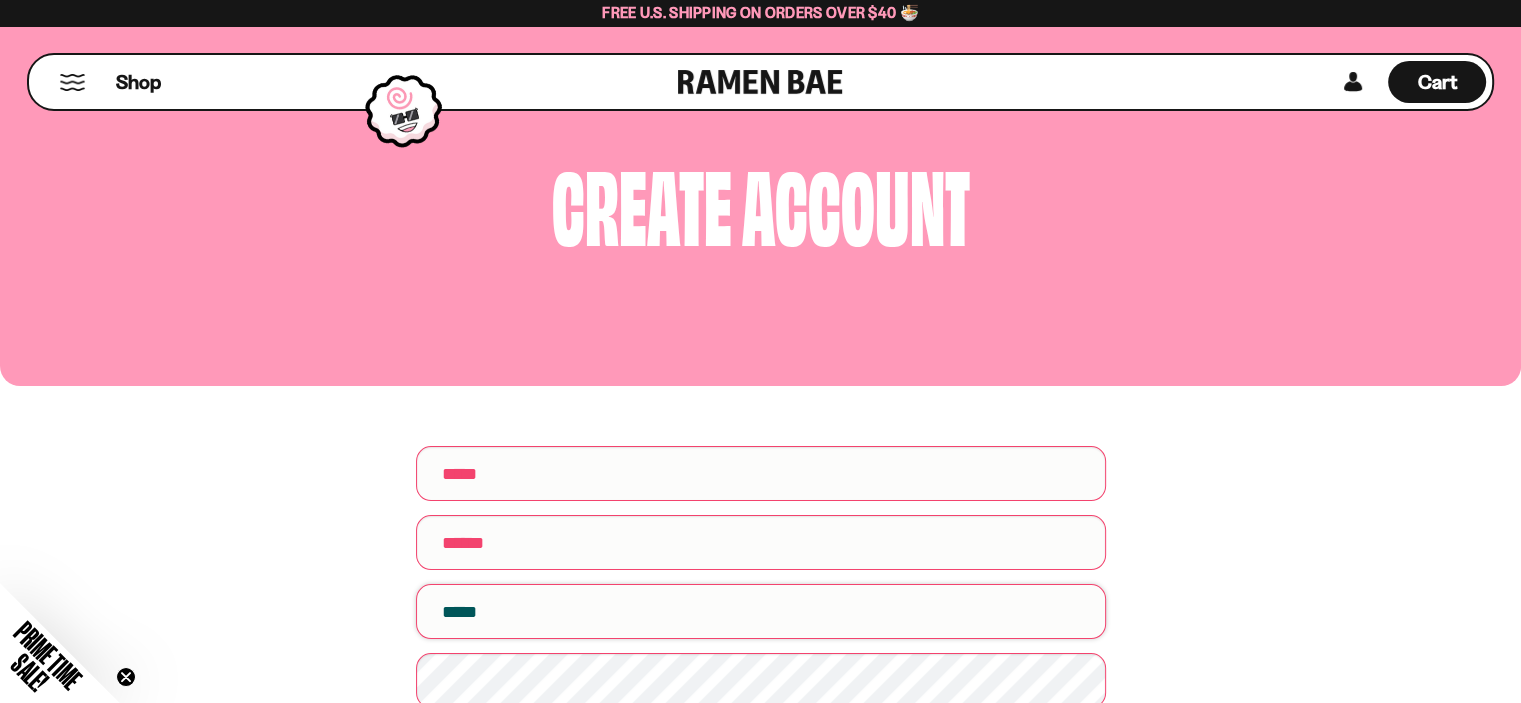 type on "**********" 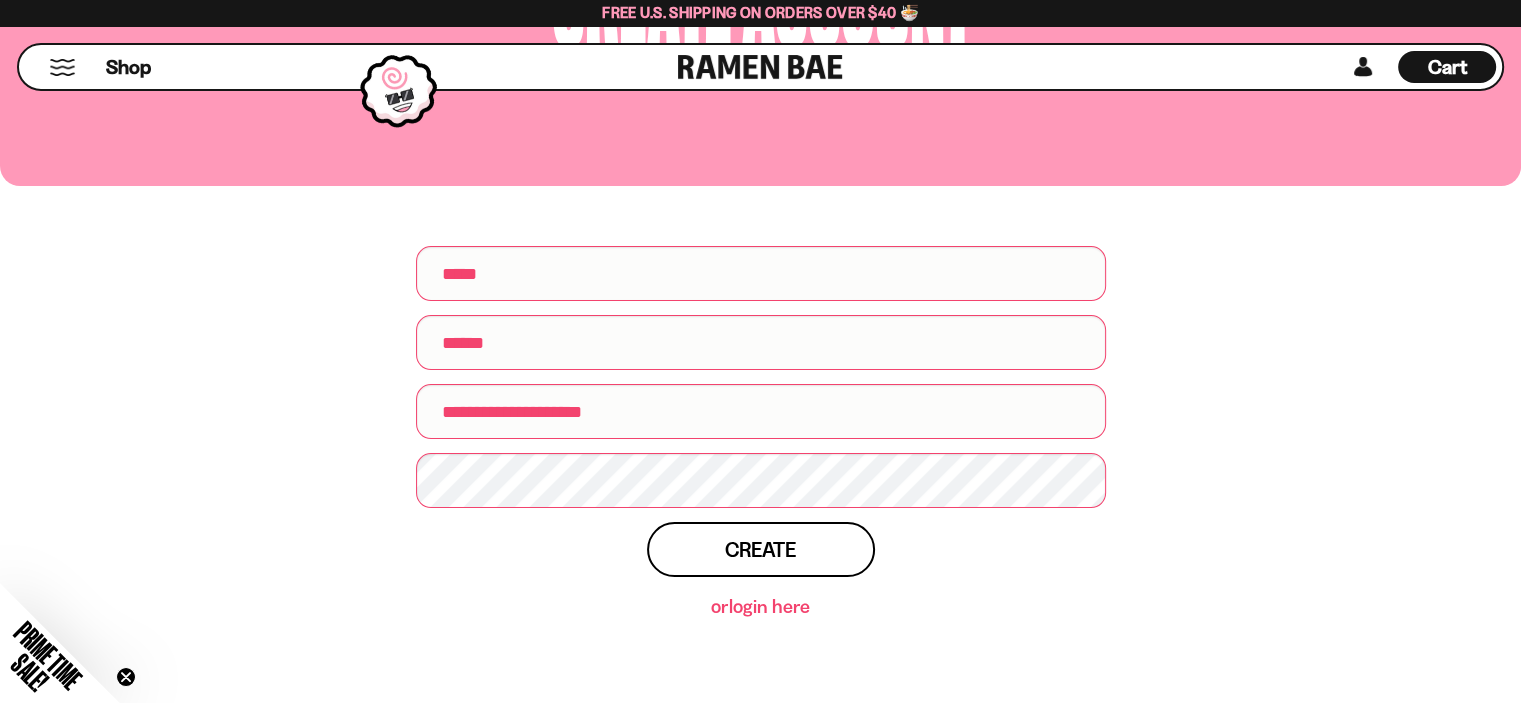 scroll, scrollTop: 300, scrollLeft: 0, axis: vertical 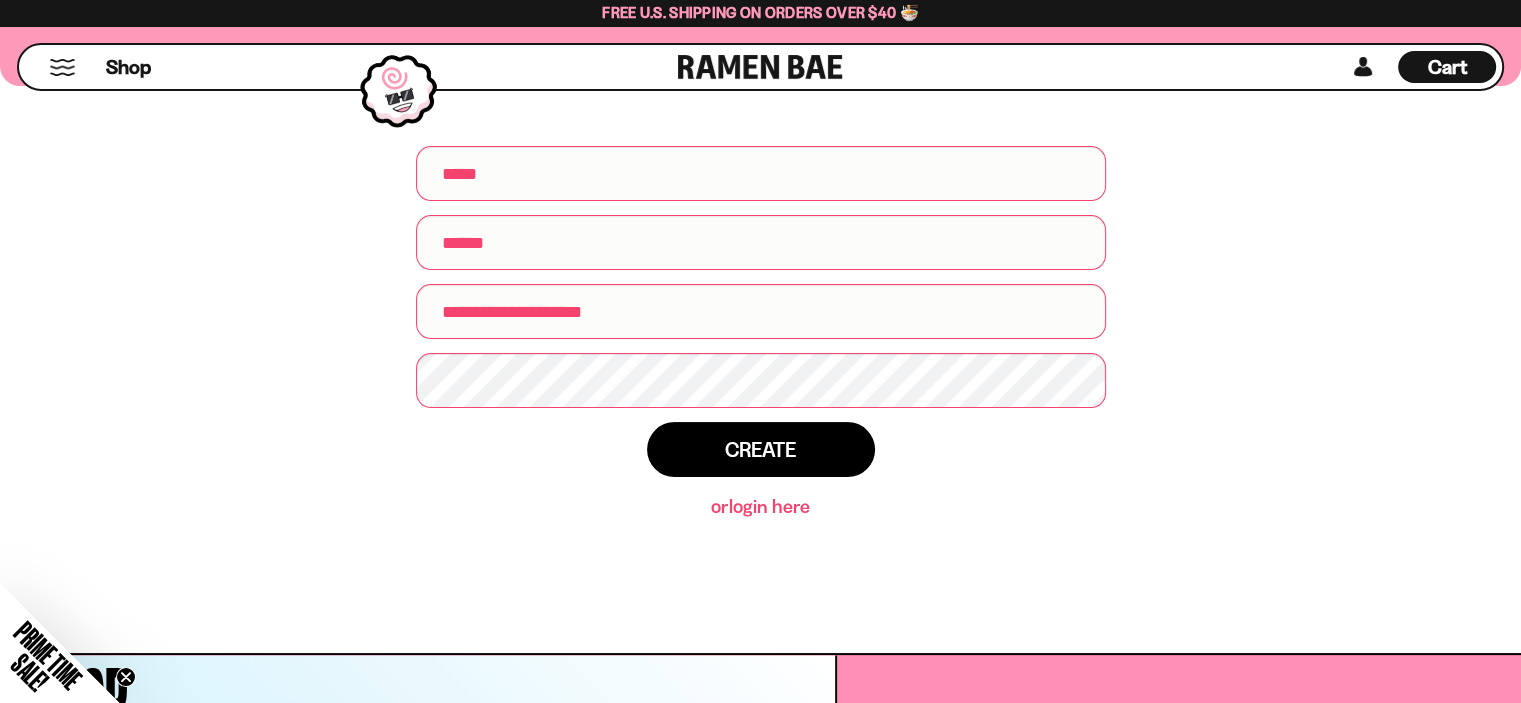 click on "Create" at bounding box center [760, 449] 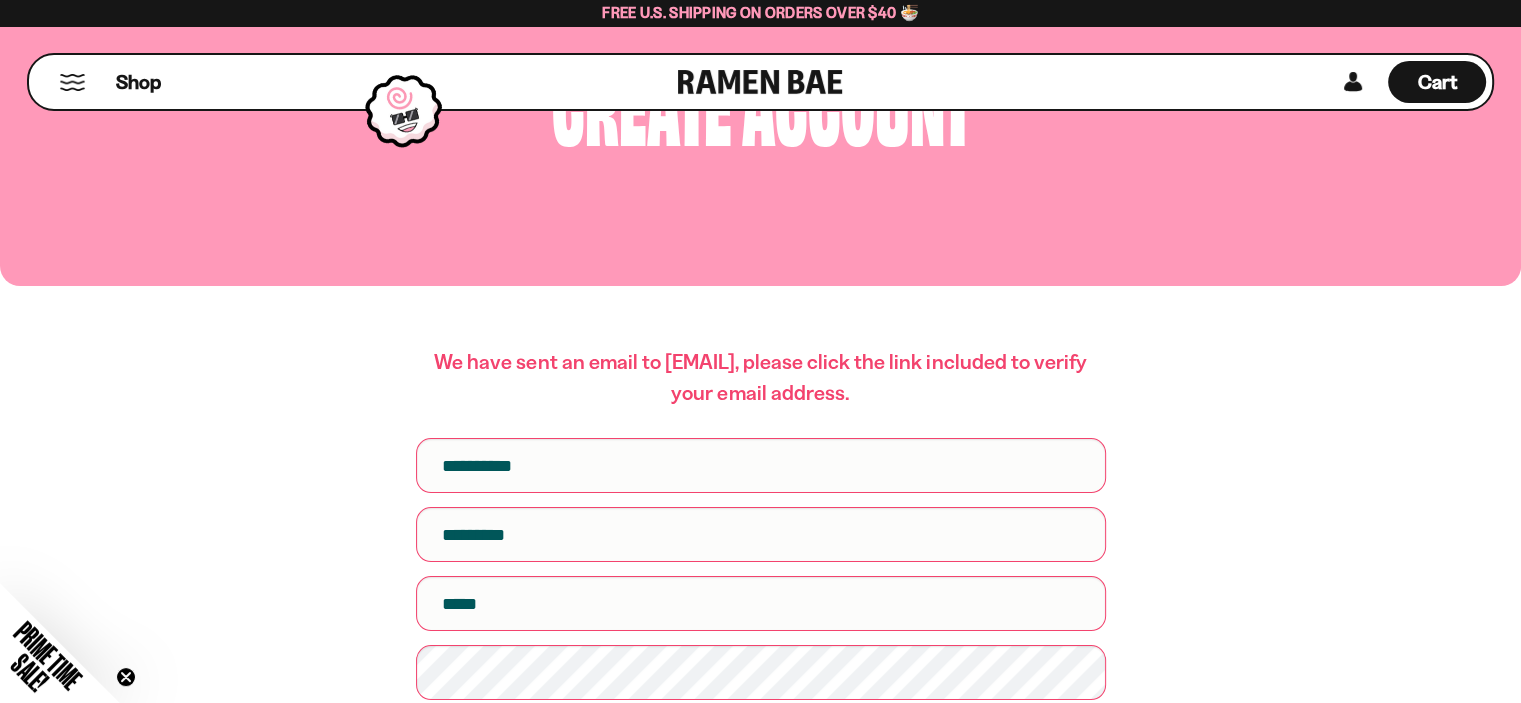 scroll, scrollTop: 200, scrollLeft: 0, axis: vertical 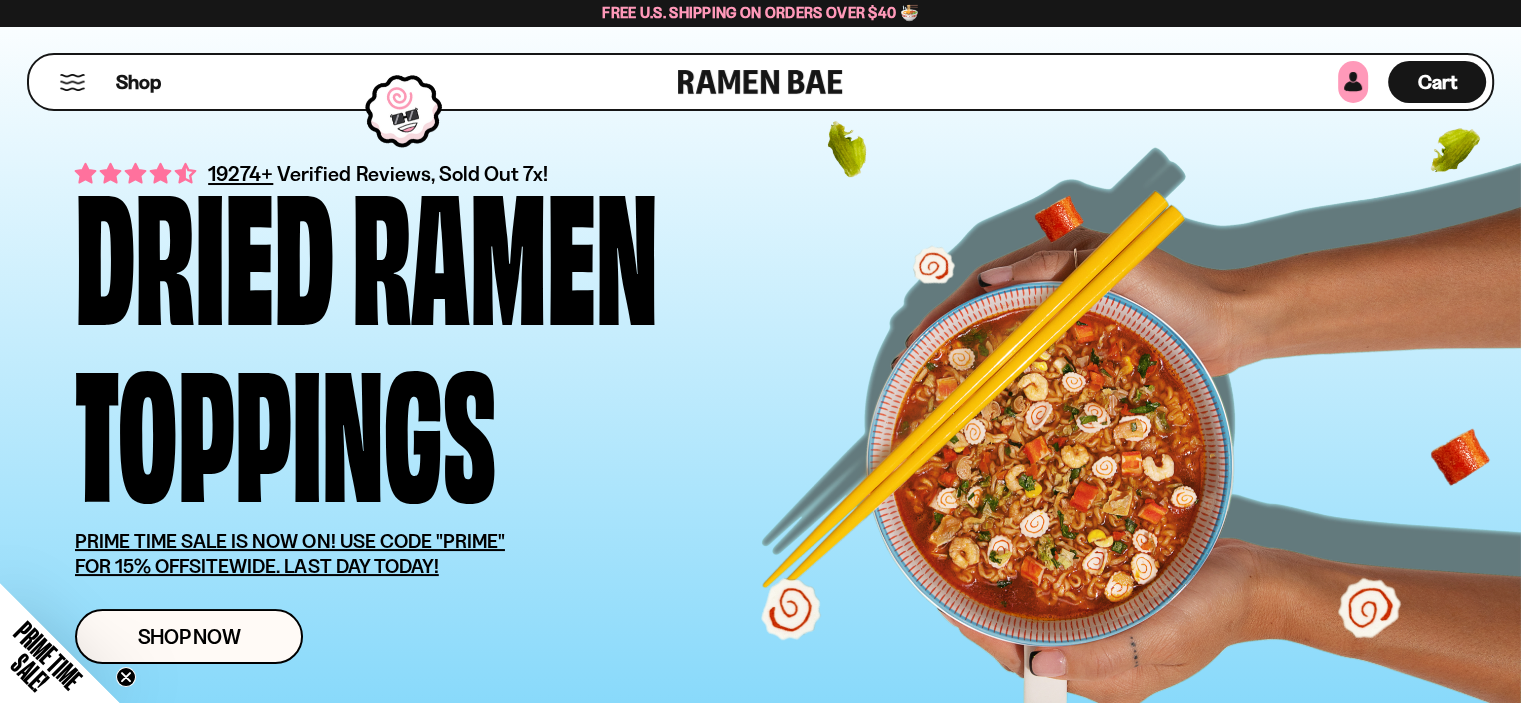 click at bounding box center (1353, 82) 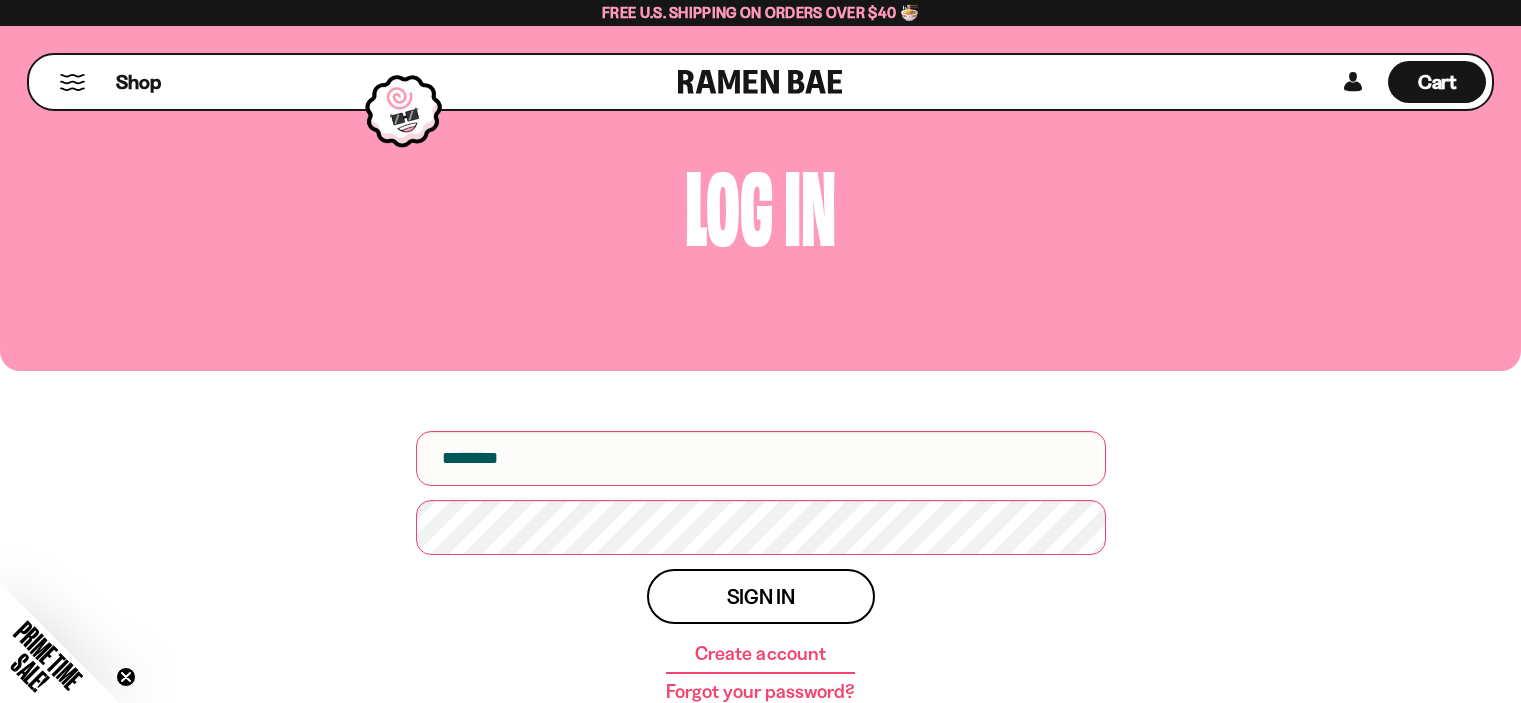 scroll, scrollTop: 0, scrollLeft: 0, axis: both 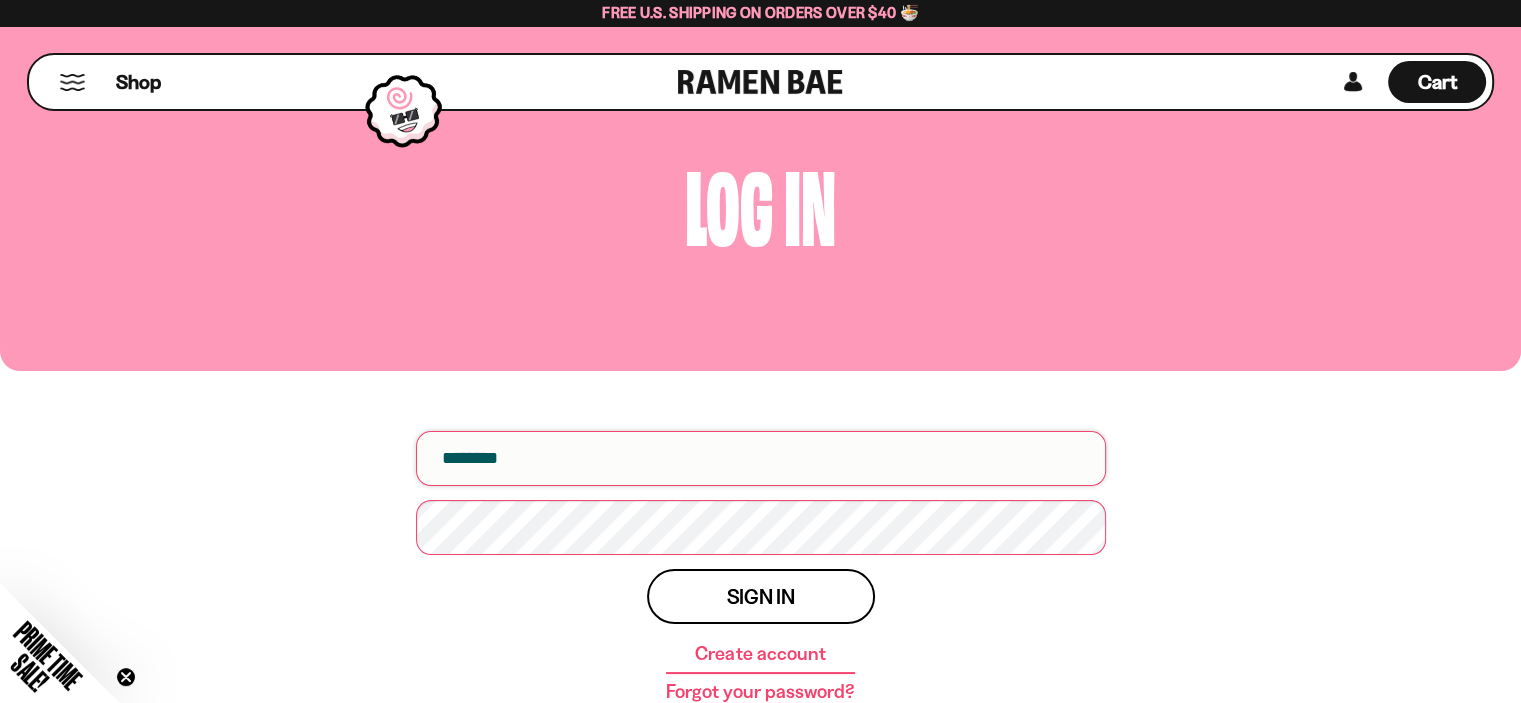 click at bounding box center [761, 458] 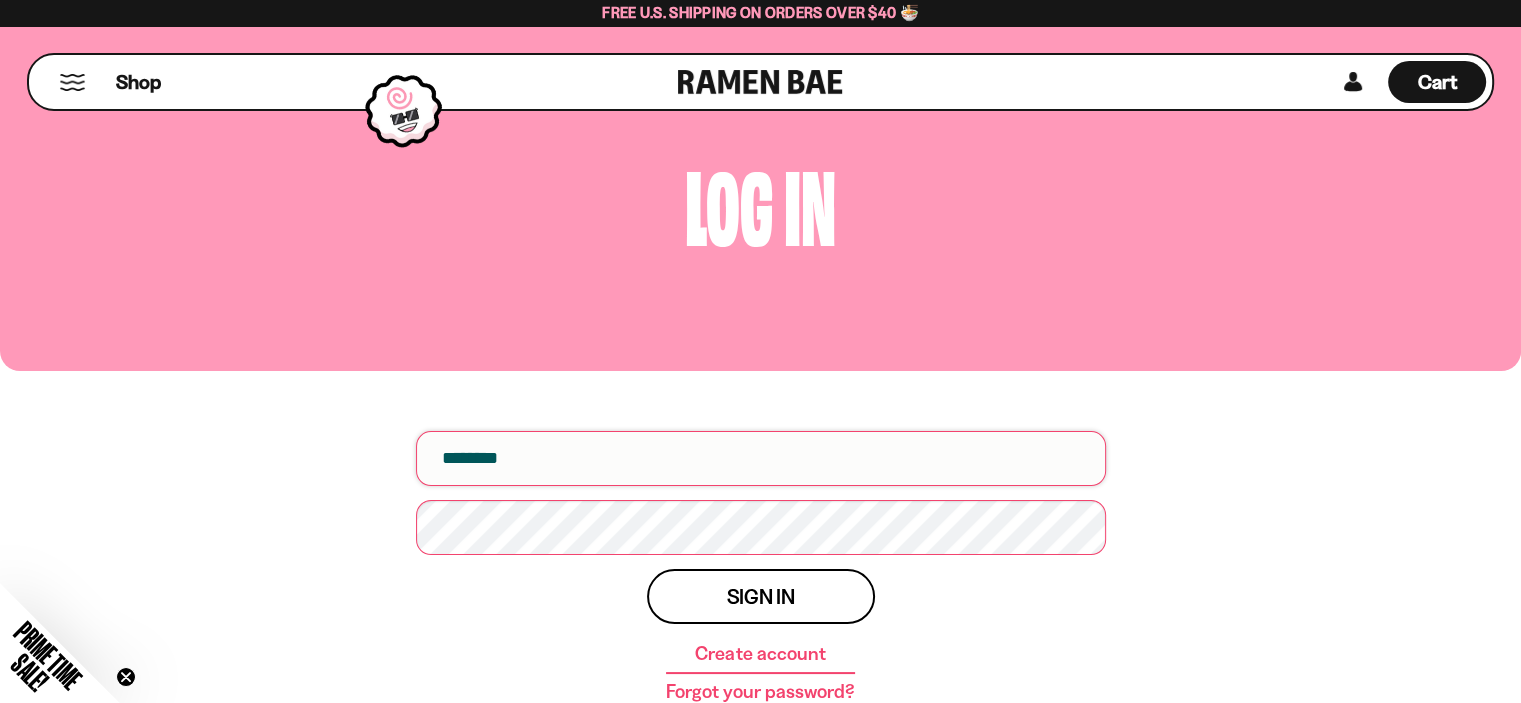 click at bounding box center (761, 458) 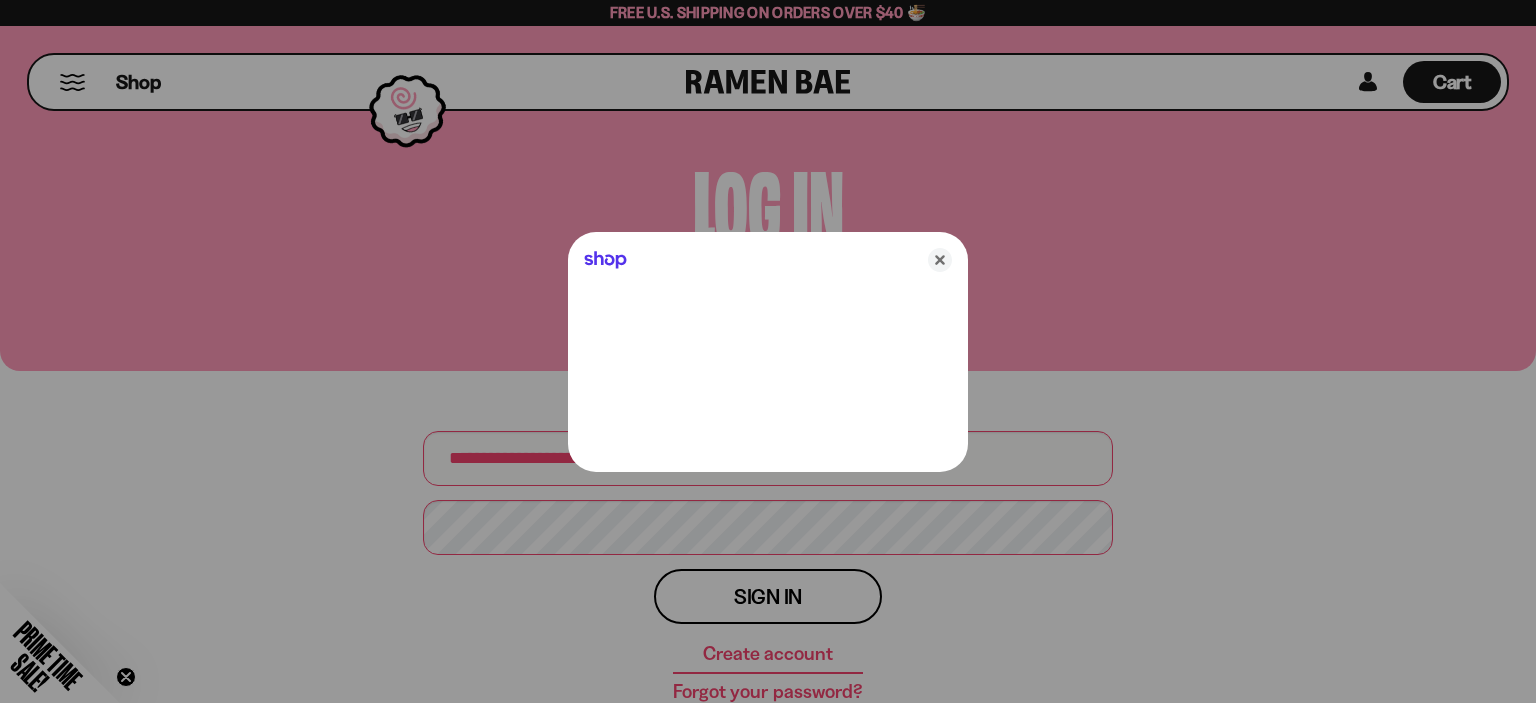 click at bounding box center (768, 351) 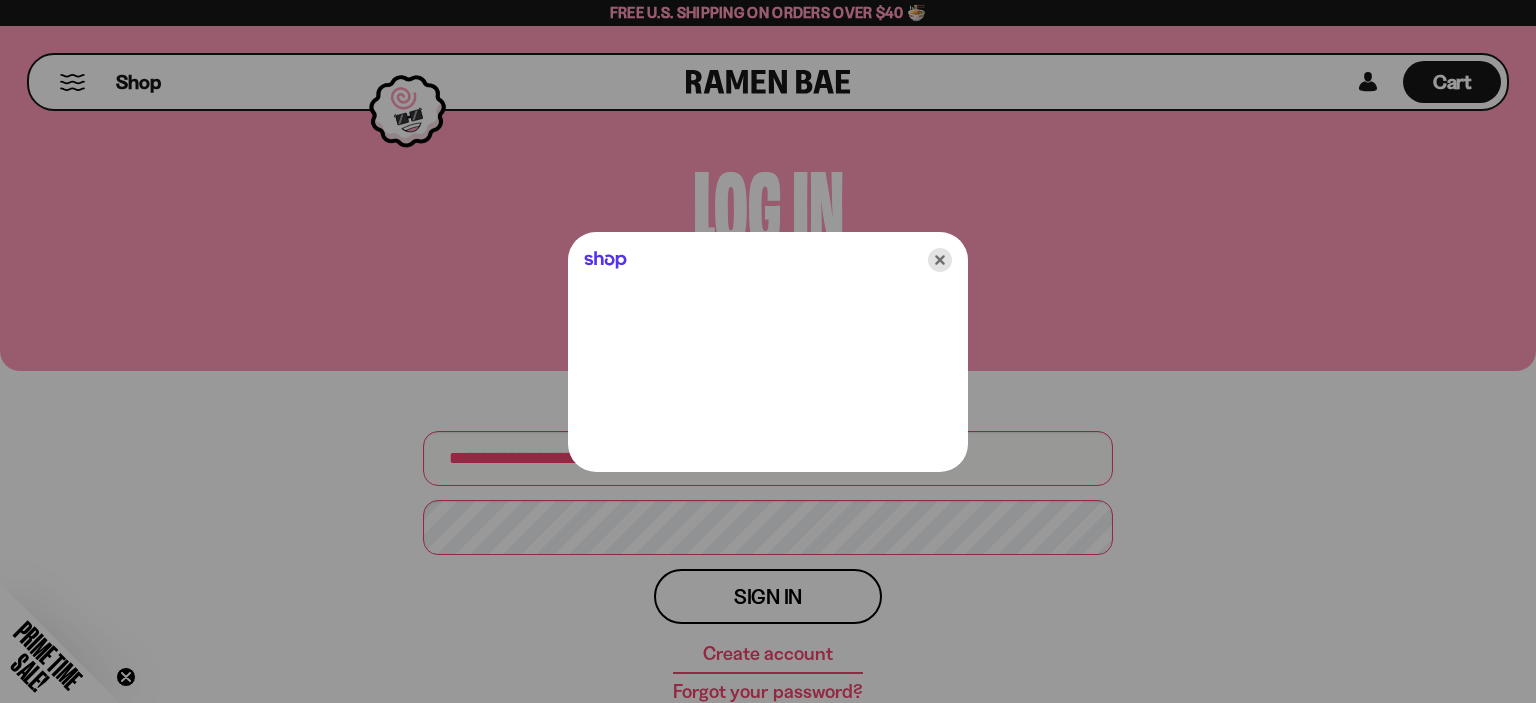 drag, startPoint x: 944, startPoint y: 257, endPoint x: 815, endPoint y: 347, distance: 157.29272 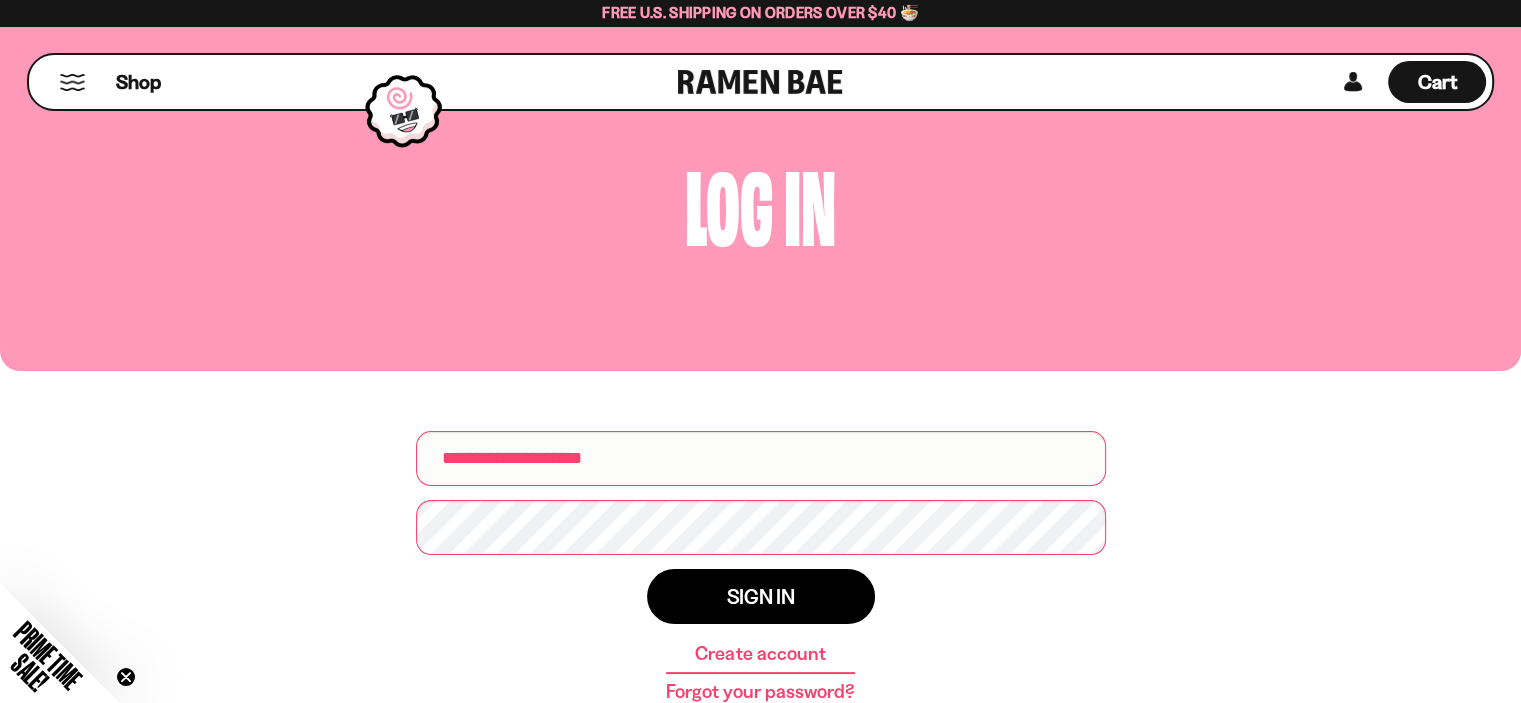 click on "Sign in" at bounding box center [761, 596] 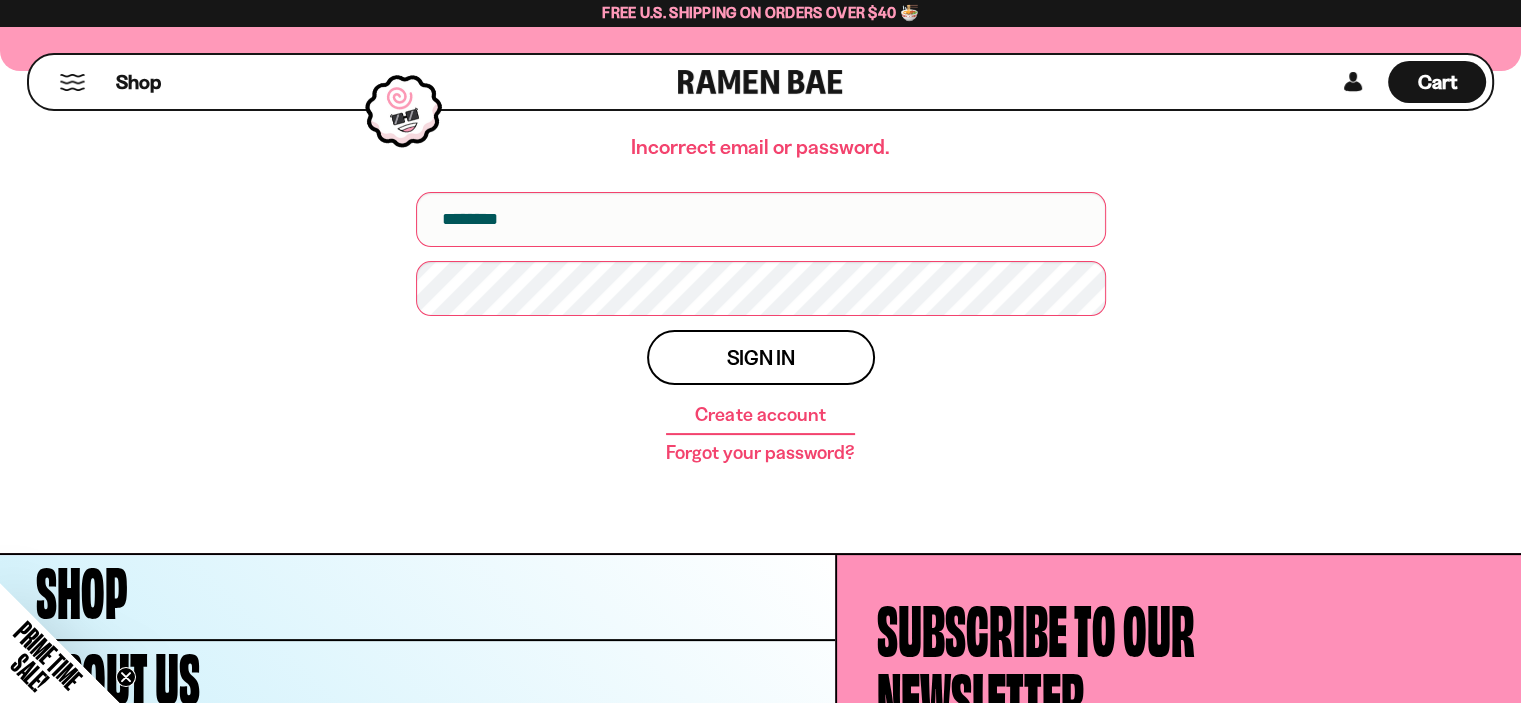 scroll, scrollTop: 0, scrollLeft: 0, axis: both 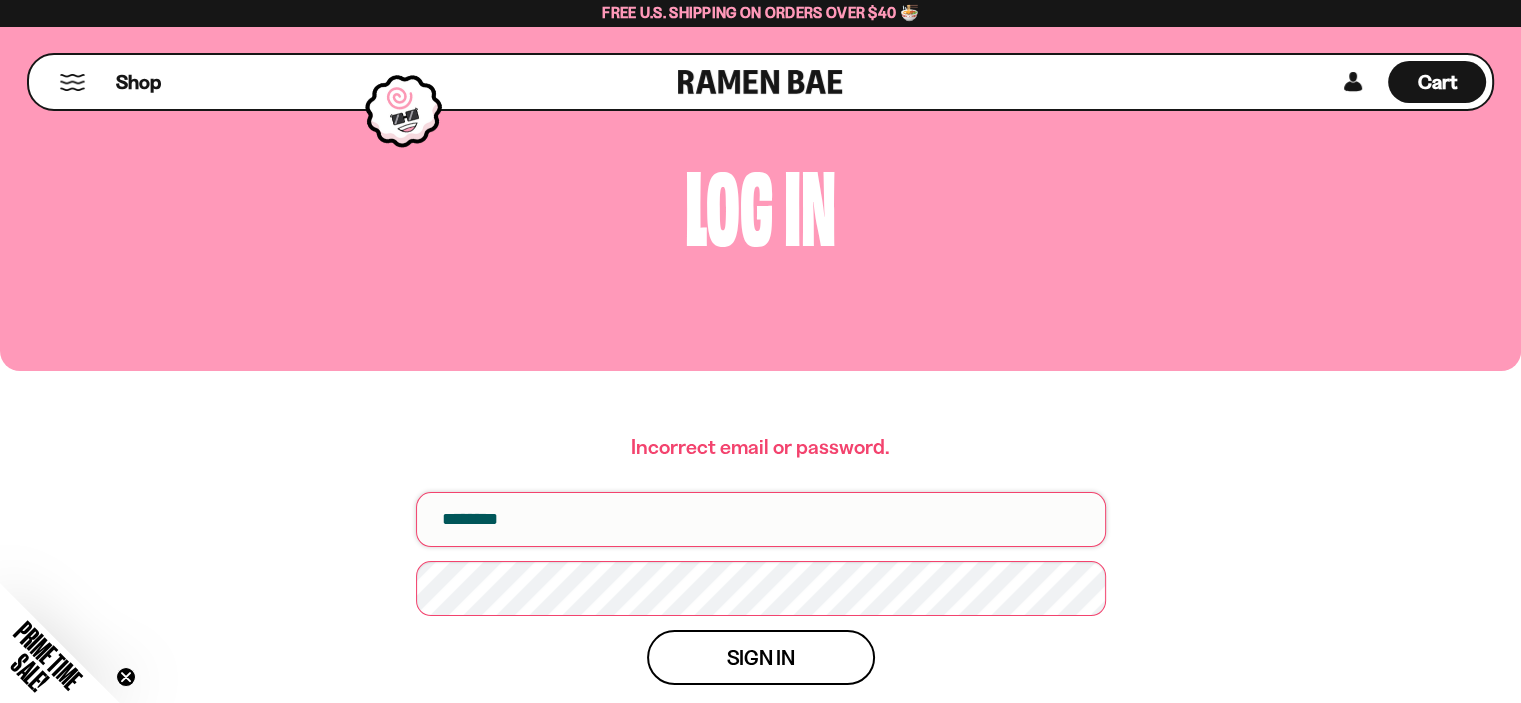 click at bounding box center (761, 519) 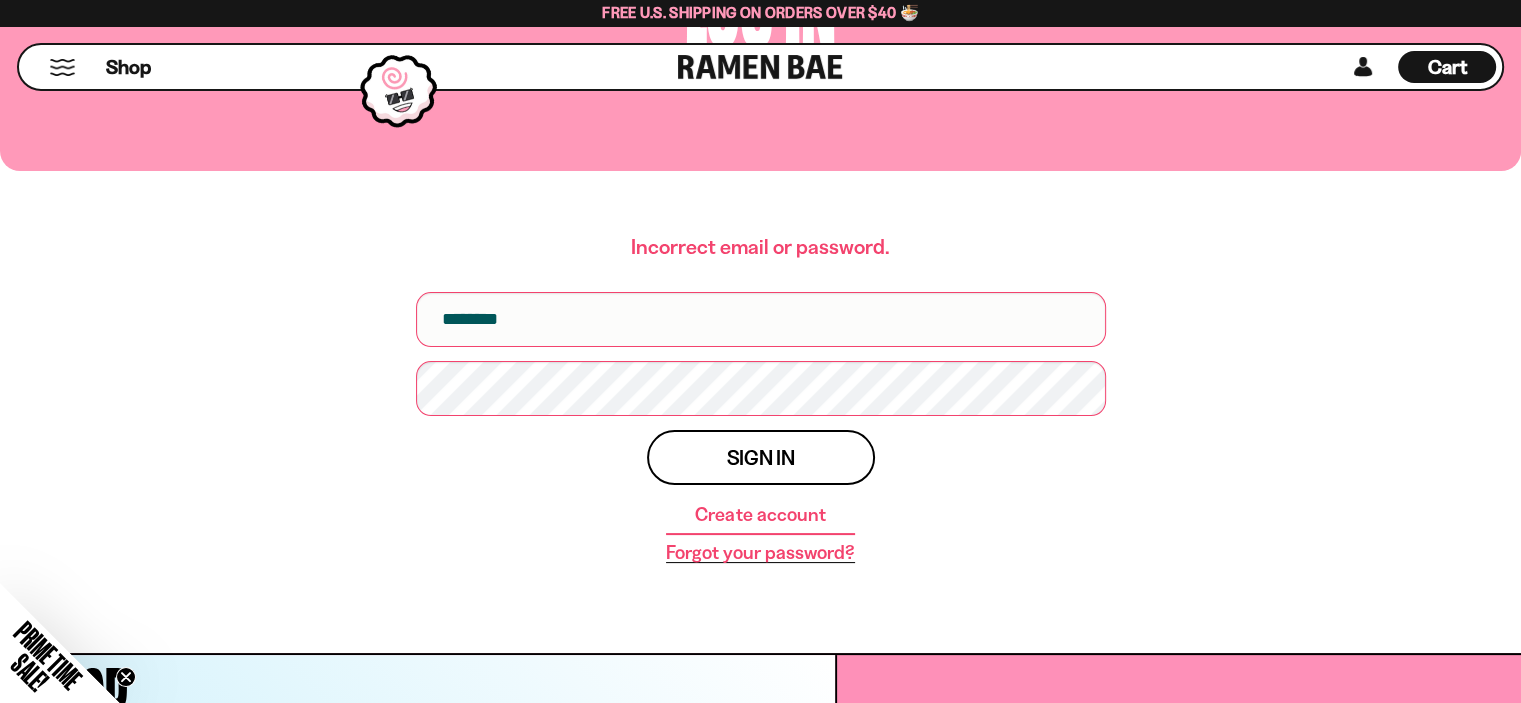 click on "Forgot your password?" at bounding box center [760, 553] 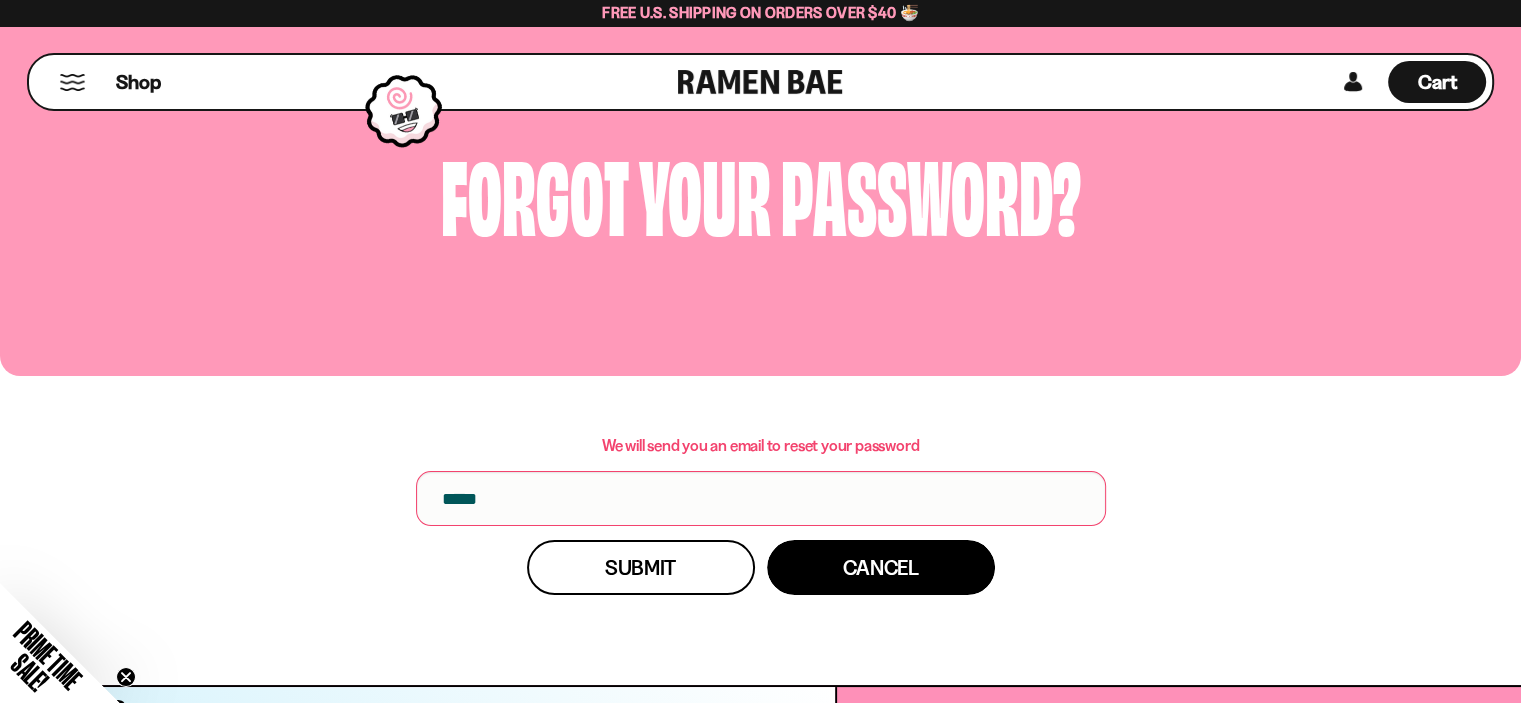 scroll, scrollTop: 0, scrollLeft: 0, axis: both 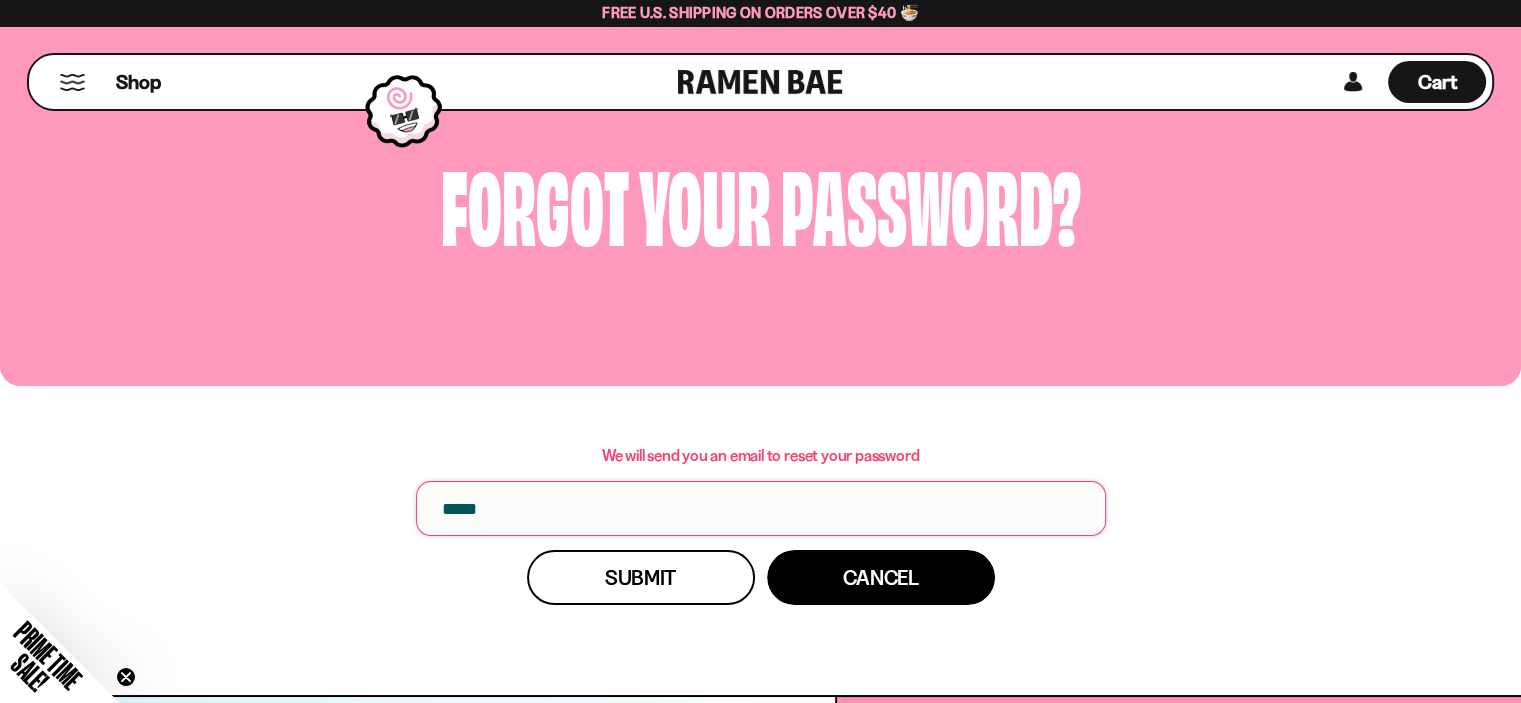 click at bounding box center (761, 508) 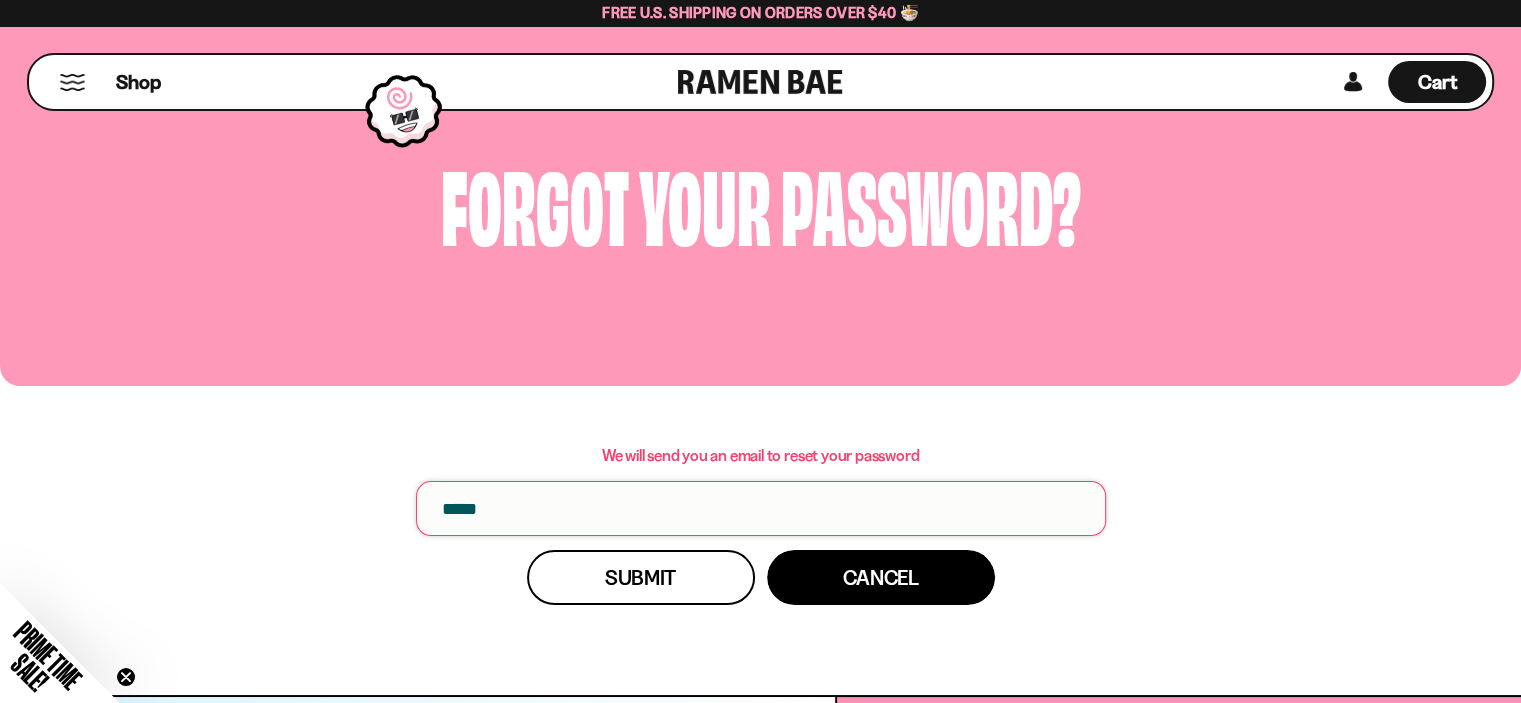 type on "**********" 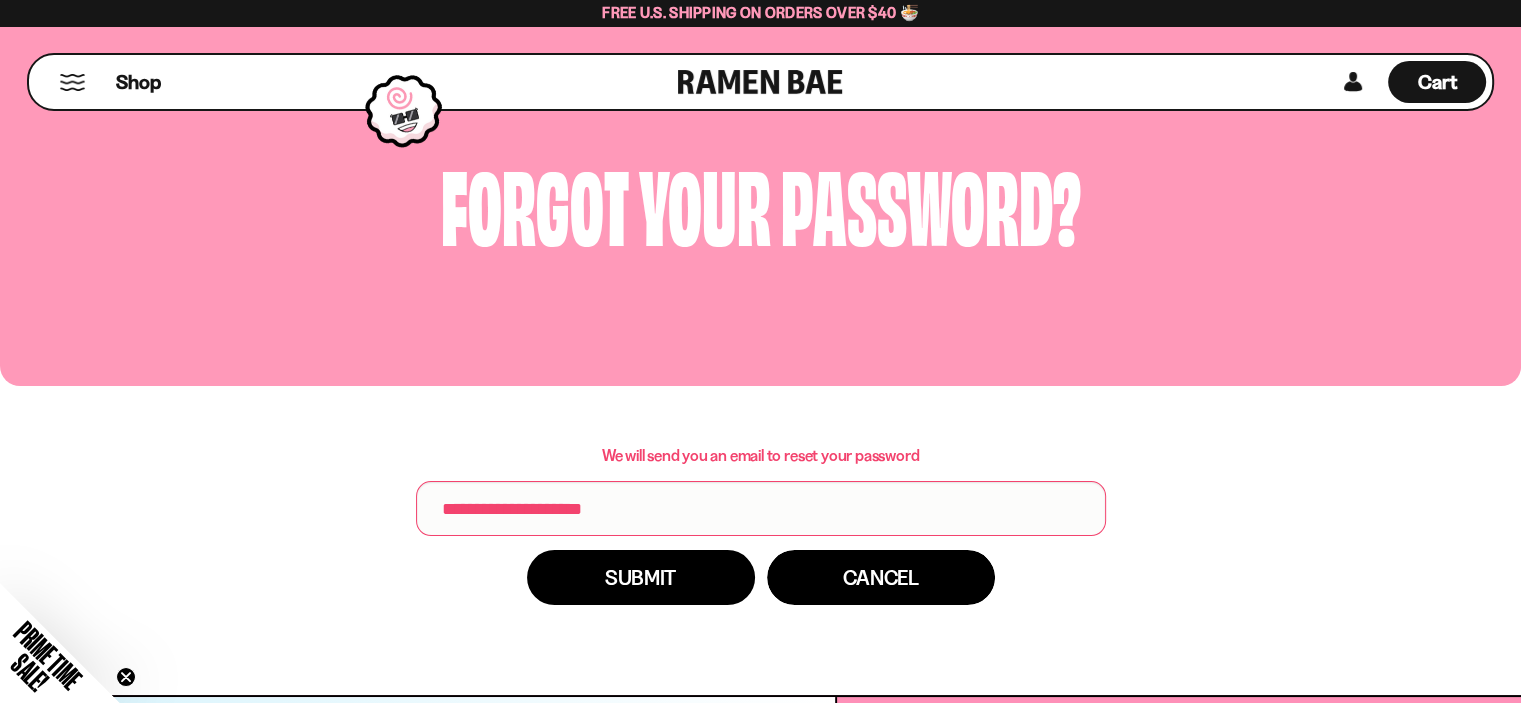 click on "Submit" at bounding box center [640, 577] 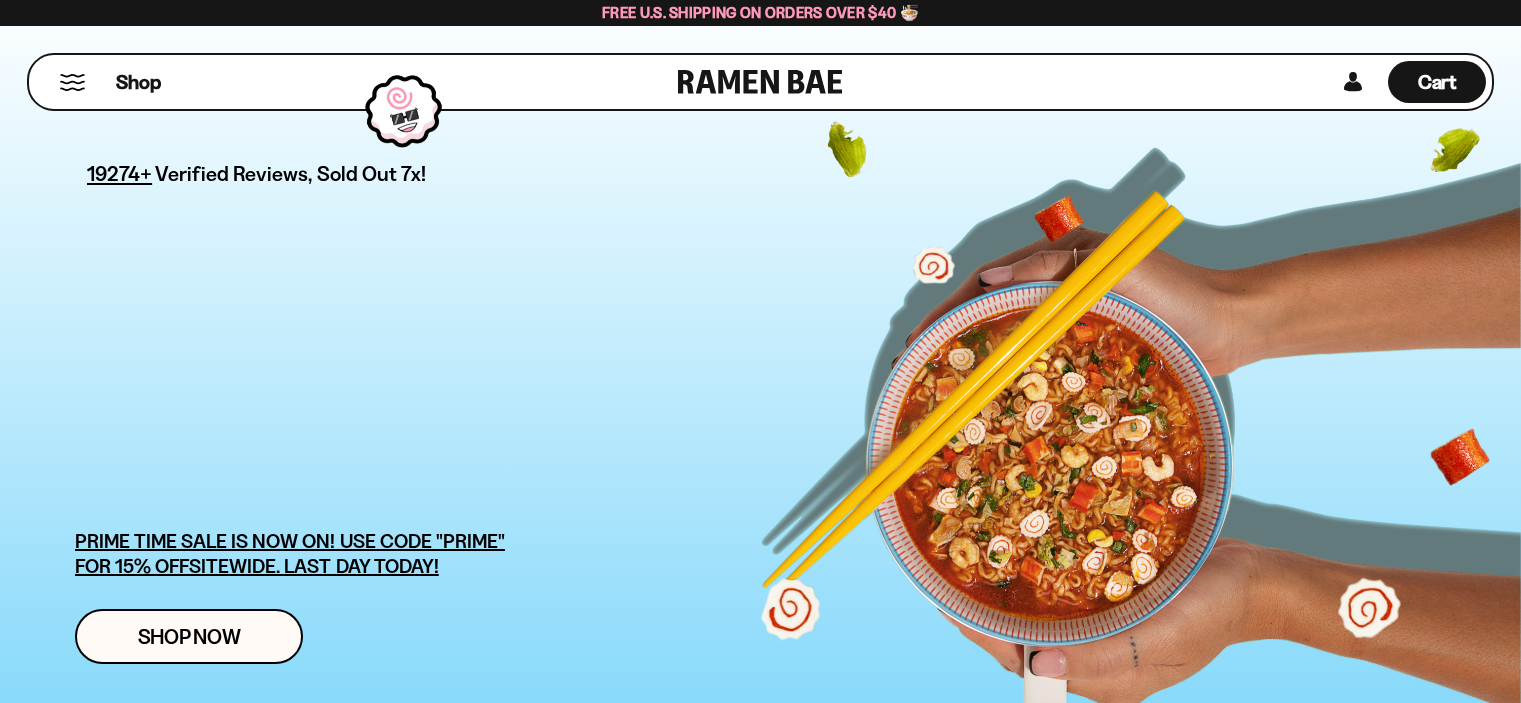 scroll, scrollTop: 0, scrollLeft: 0, axis: both 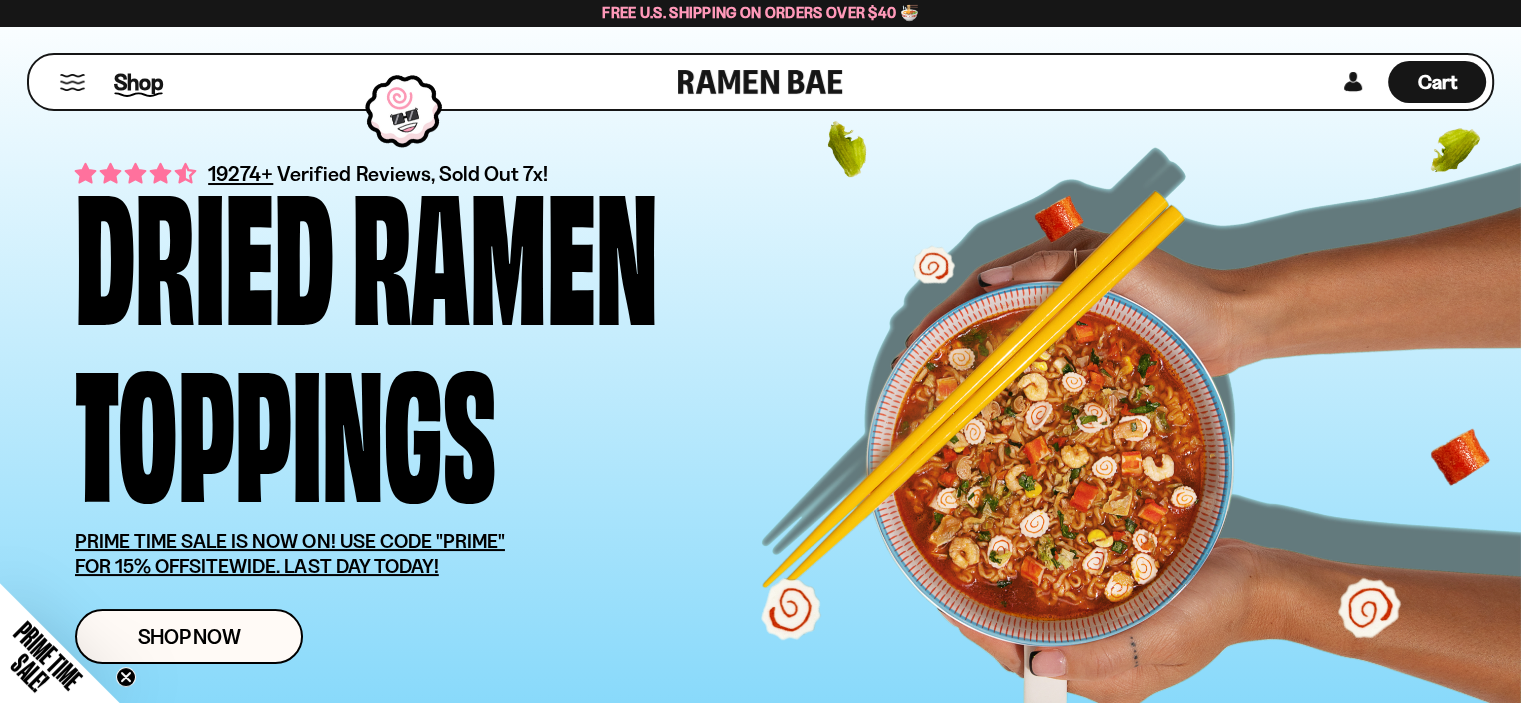 click on "Shop" at bounding box center (138, 82) 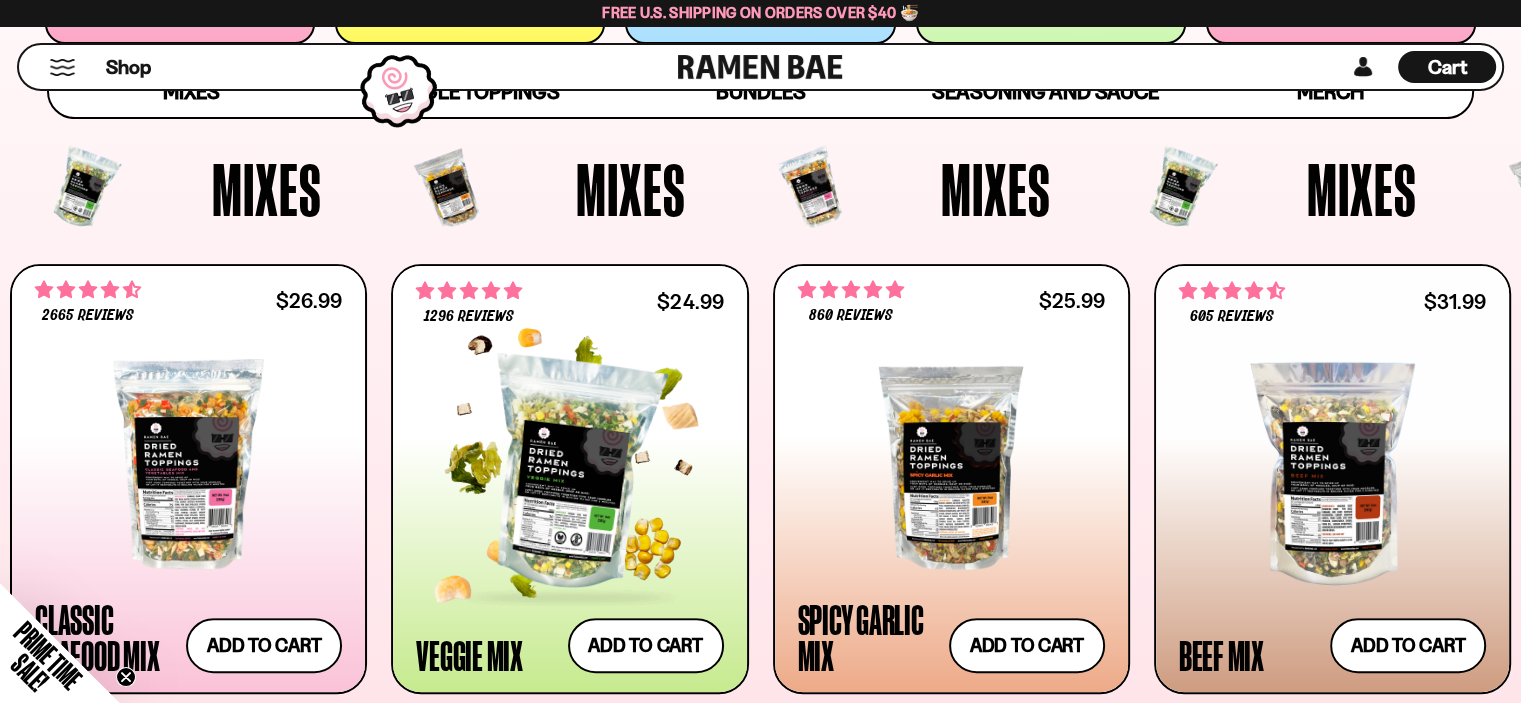scroll, scrollTop: 700, scrollLeft: 0, axis: vertical 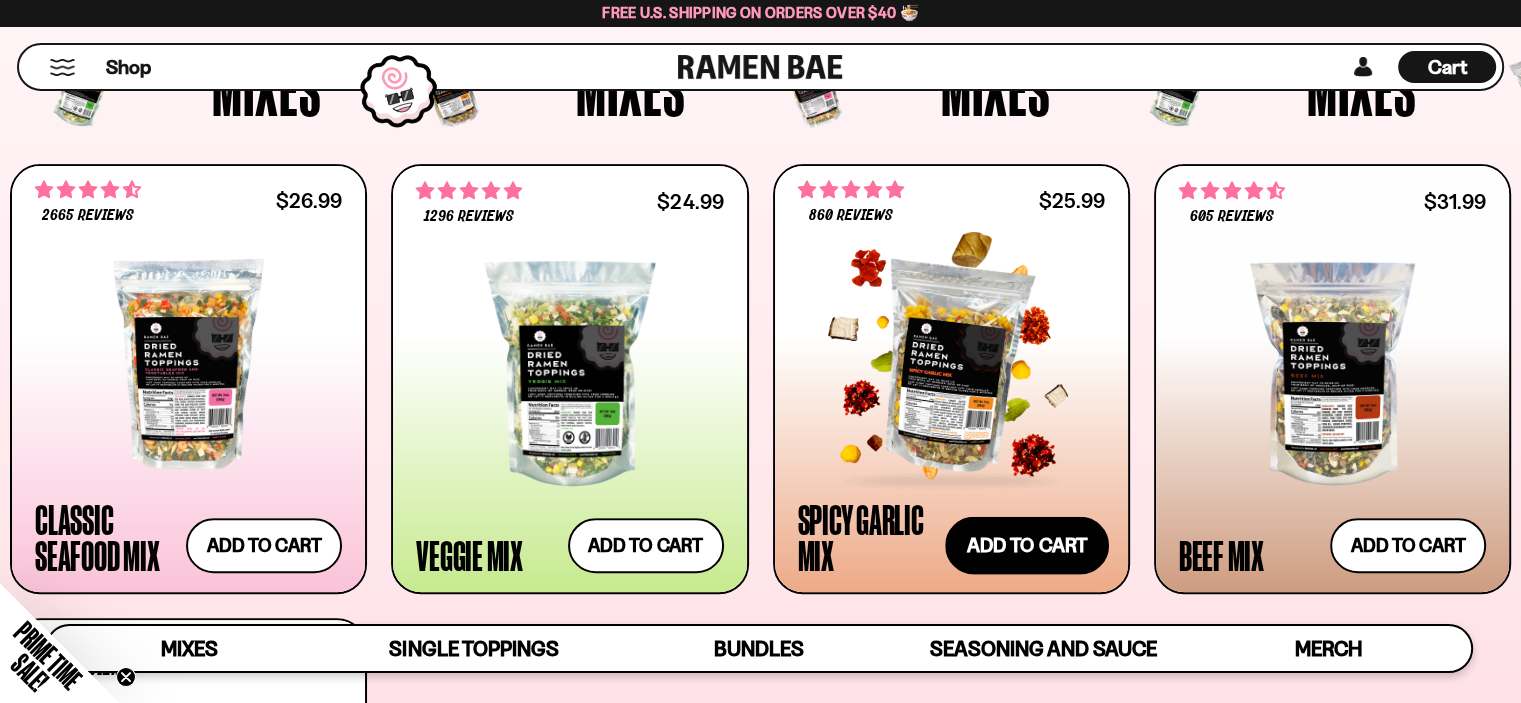 click on "Add to cart
Add
—
Regular price
$25.99
Regular price
Sale price
$25.99
Unit price
/
per" at bounding box center (1027, 546) 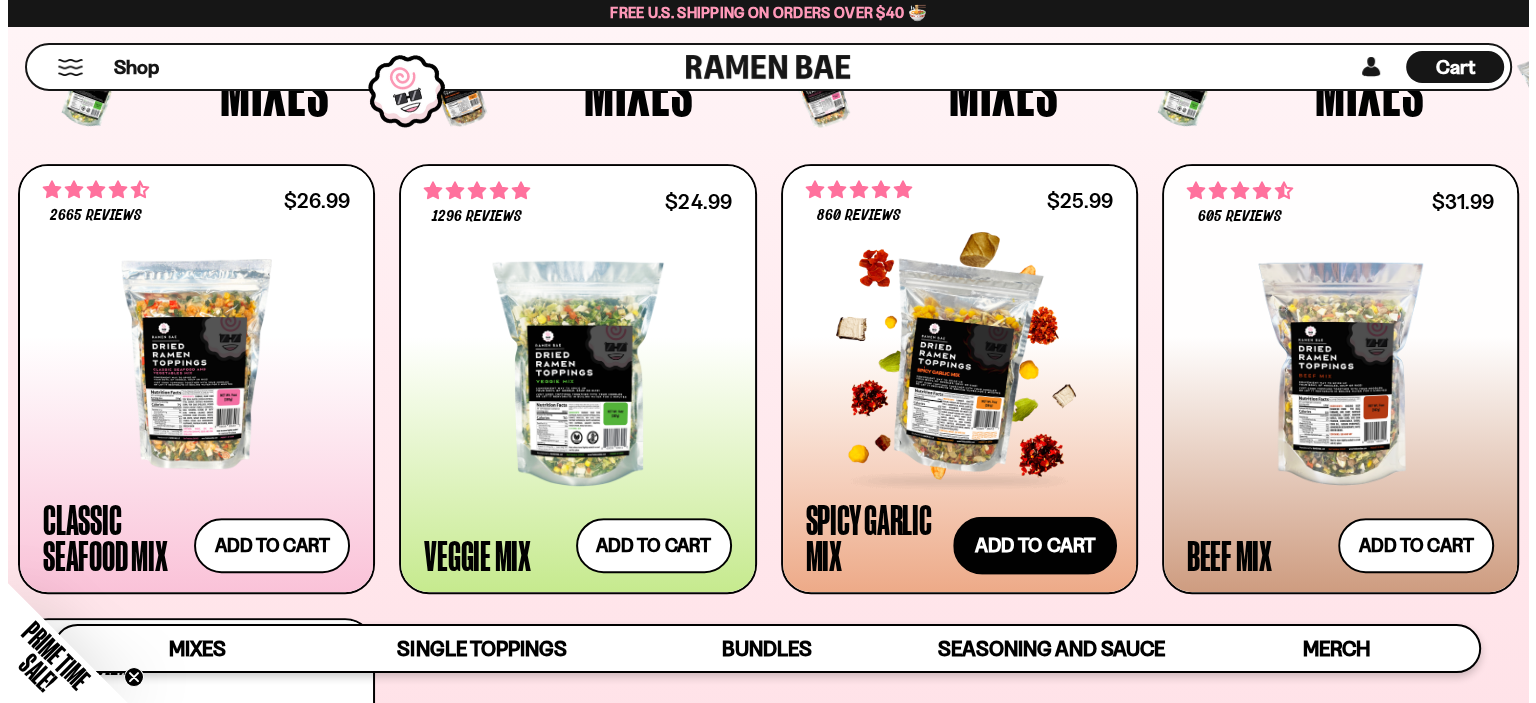 scroll, scrollTop: 703, scrollLeft: 0, axis: vertical 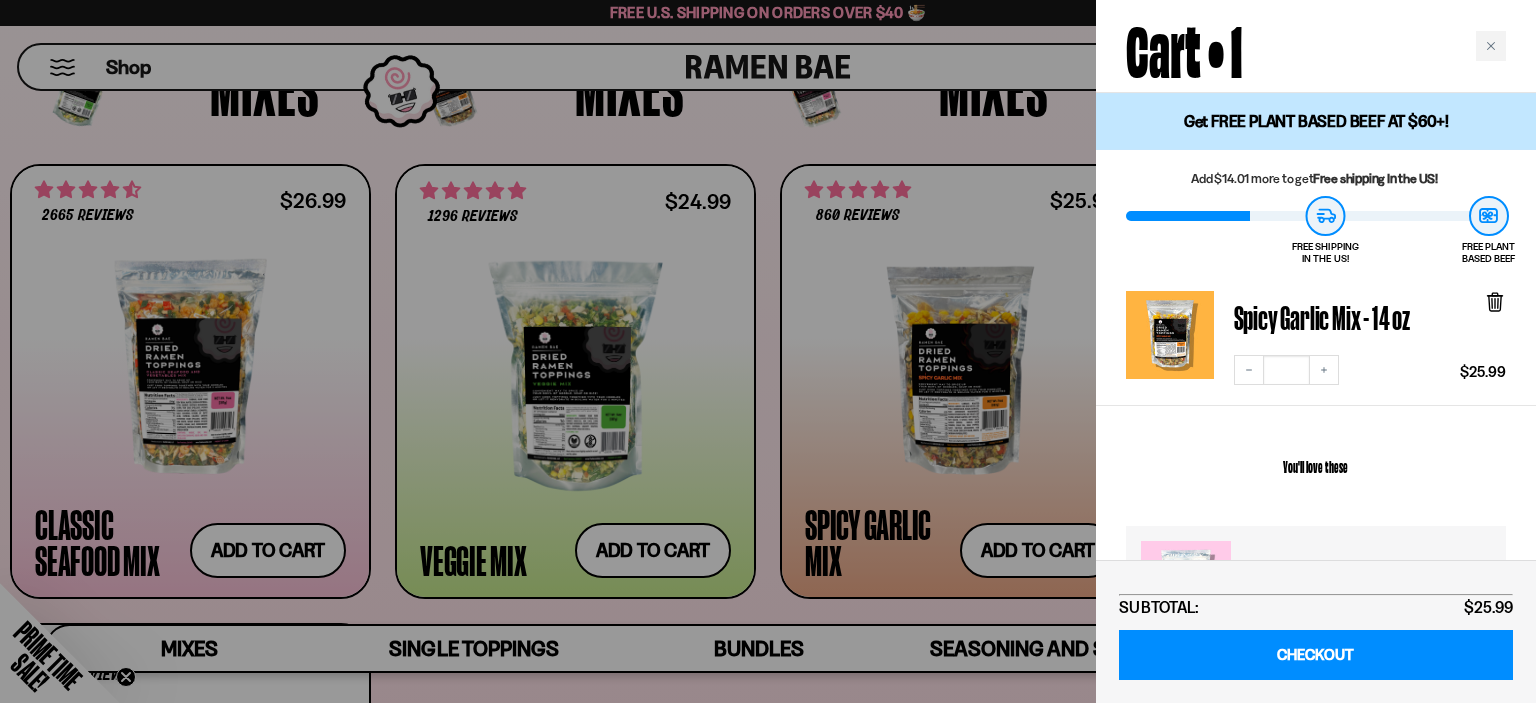 drag, startPoint x: 1490, startPoint y: 37, endPoint x: 1398, endPoint y: 68, distance: 97.082436 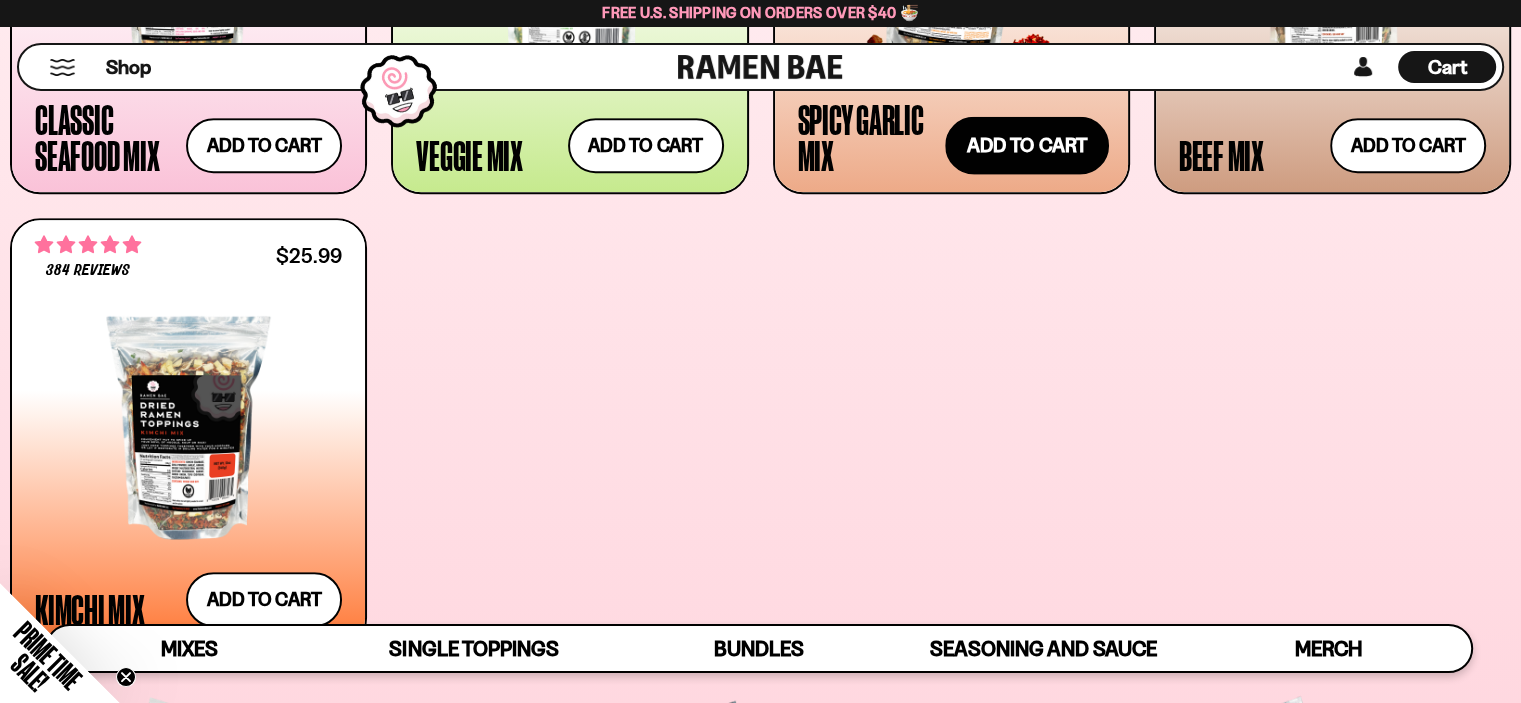 scroll, scrollTop: 1200, scrollLeft: 0, axis: vertical 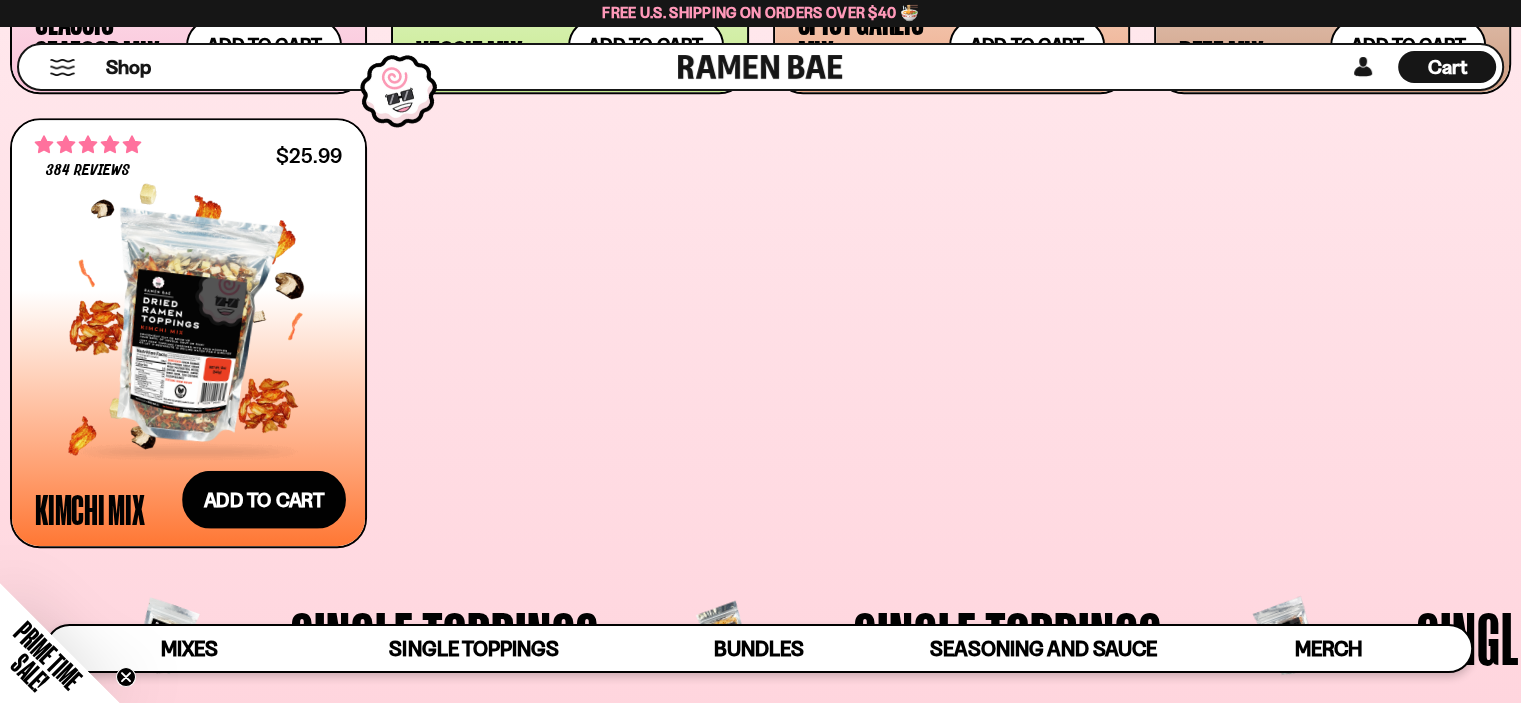 click on "Add to cart
Add
—
Regular price
$25.99
Regular price
Sale price
$25.99
Unit price
/
per" at bounding box center (264, 500) 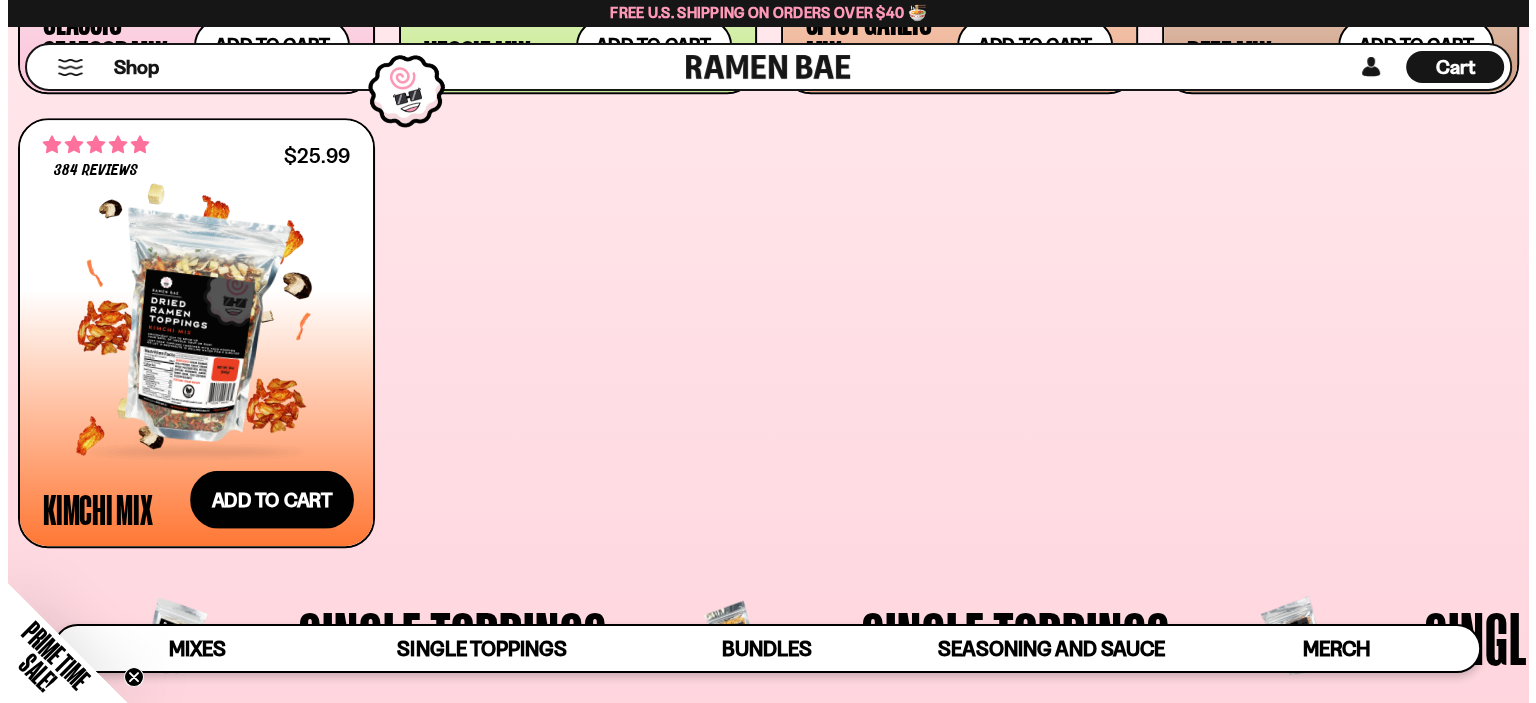 scroll, scrollTop: 1203, scrollLeft: 0, axis: vertical 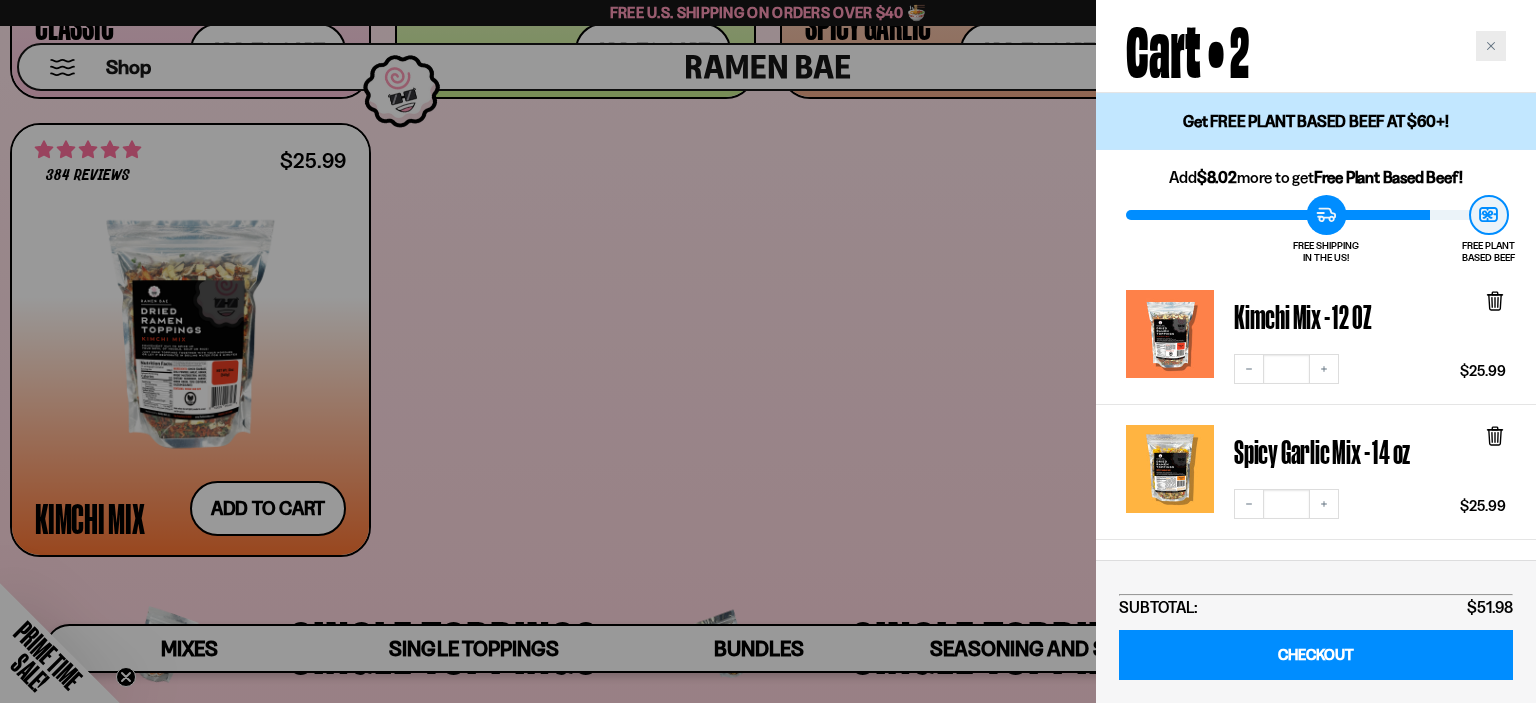 click 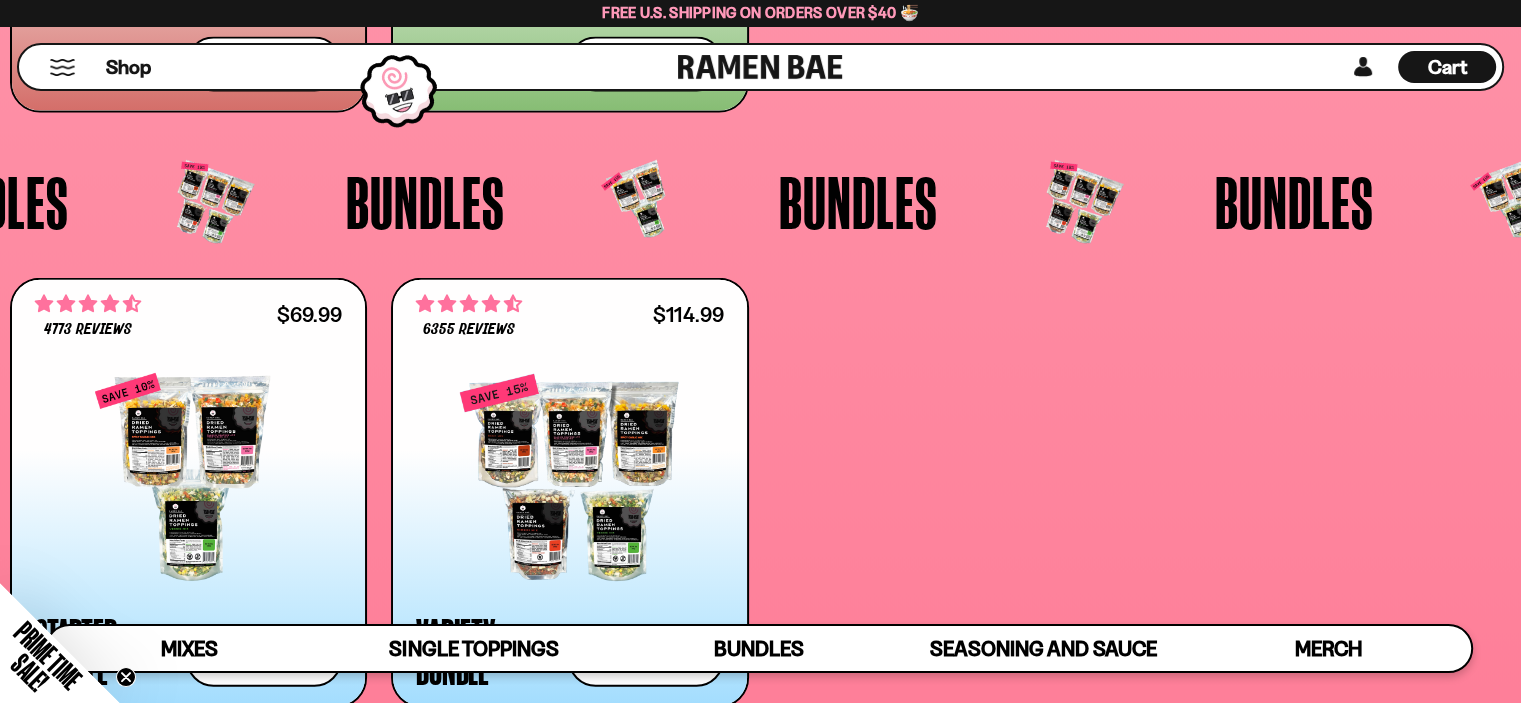 scroll, scrollTop: 4600, scrollLeft: 0, axis: vertical 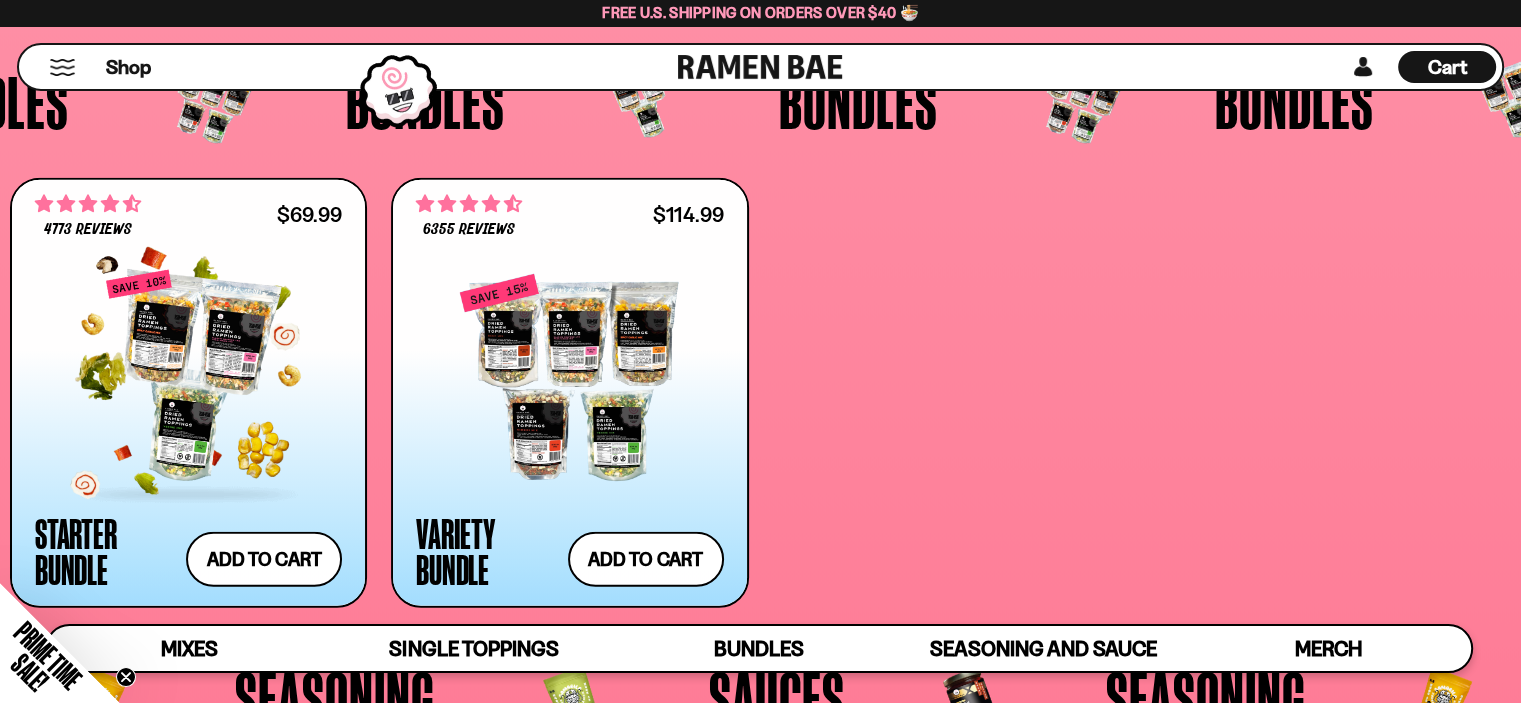 click at bounding box center (188, 378) 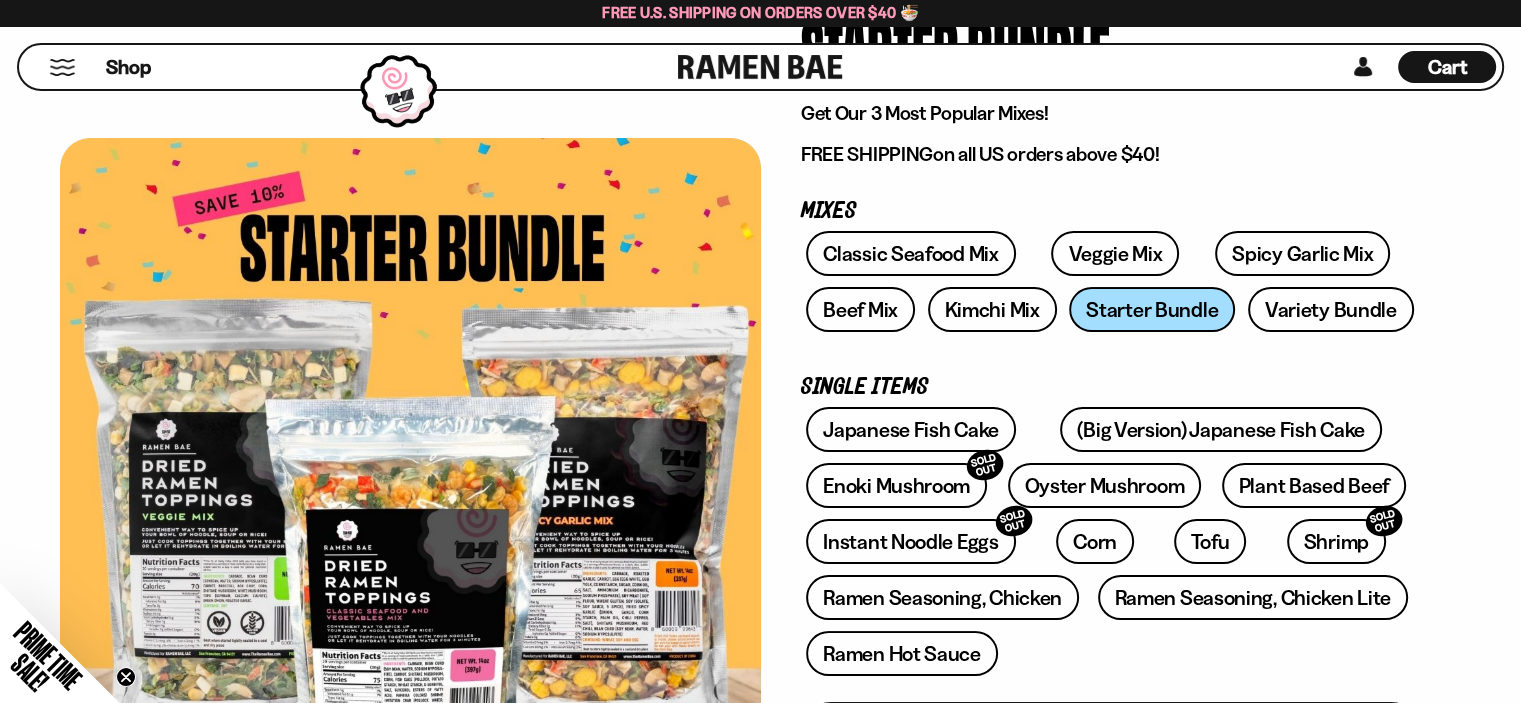 scroll, scrollTop: 0, scrollLeft: 0, axis: both 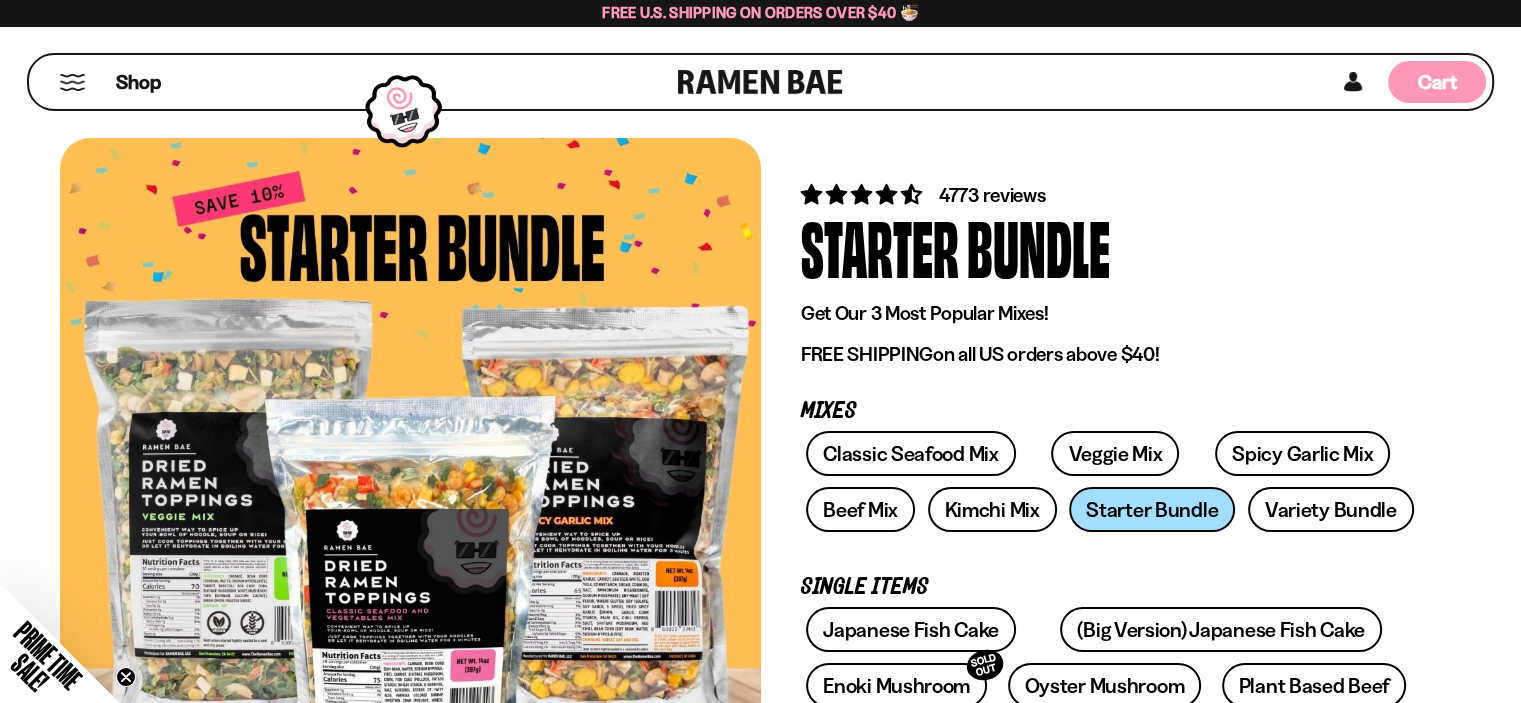 click on "Cart" at bounding box center (1437, 82) 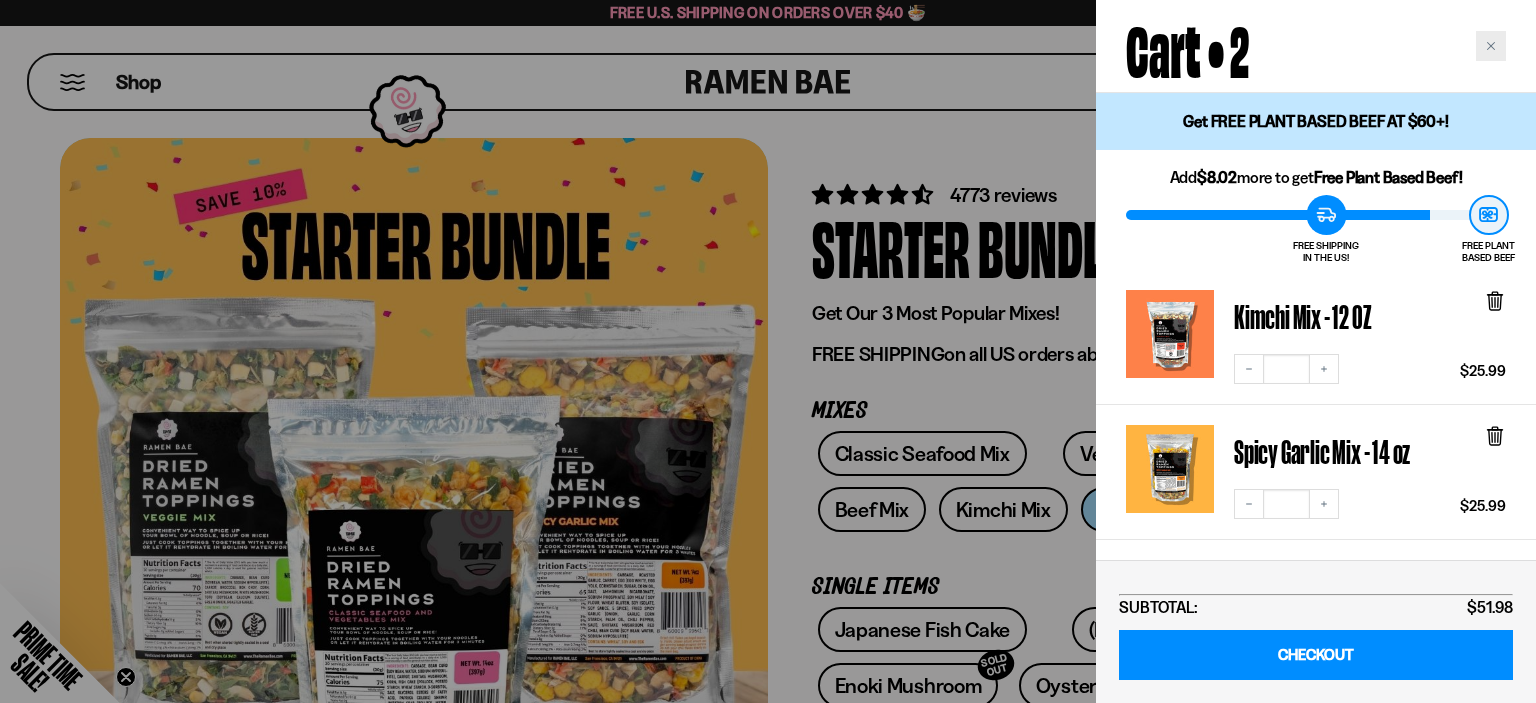 click 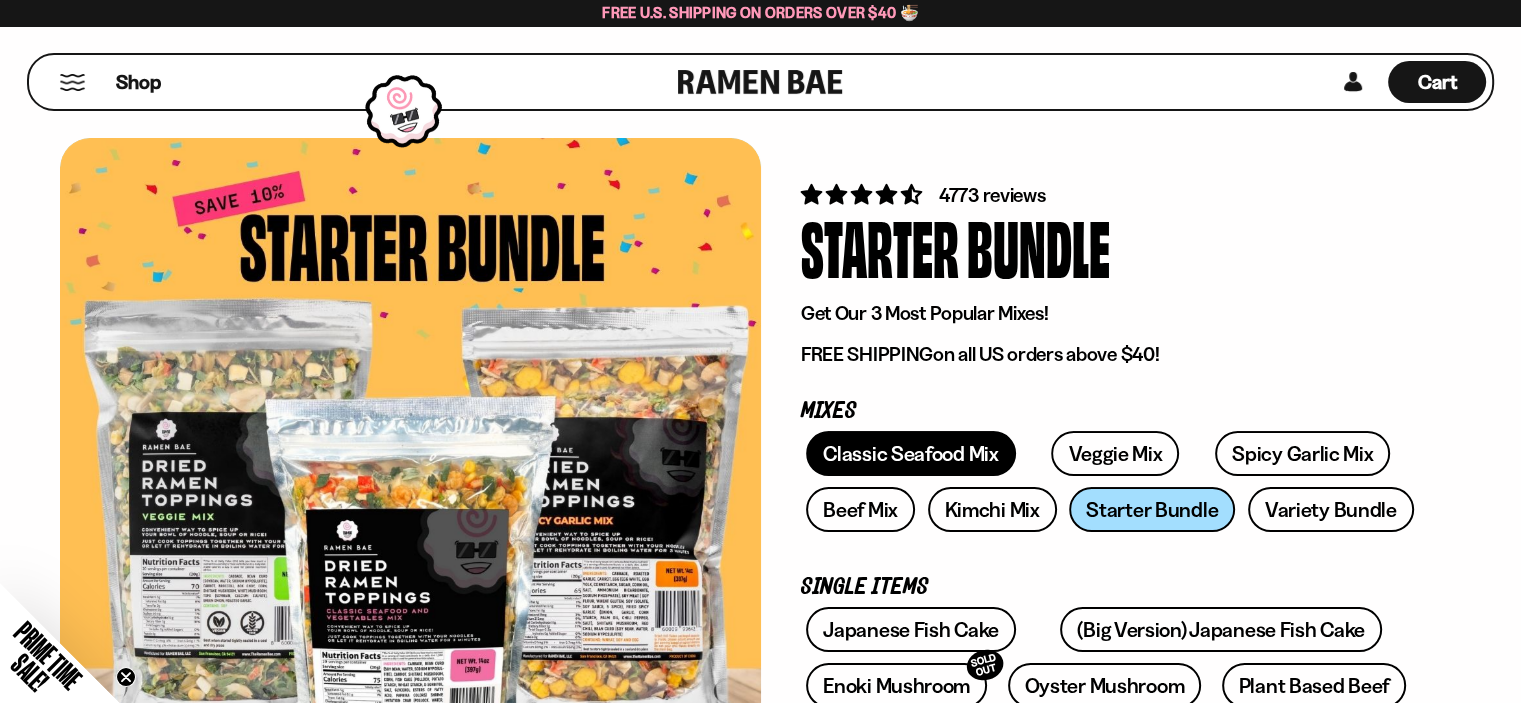 click on "Classic Seafood Mix" at bounding box center [910, 453] 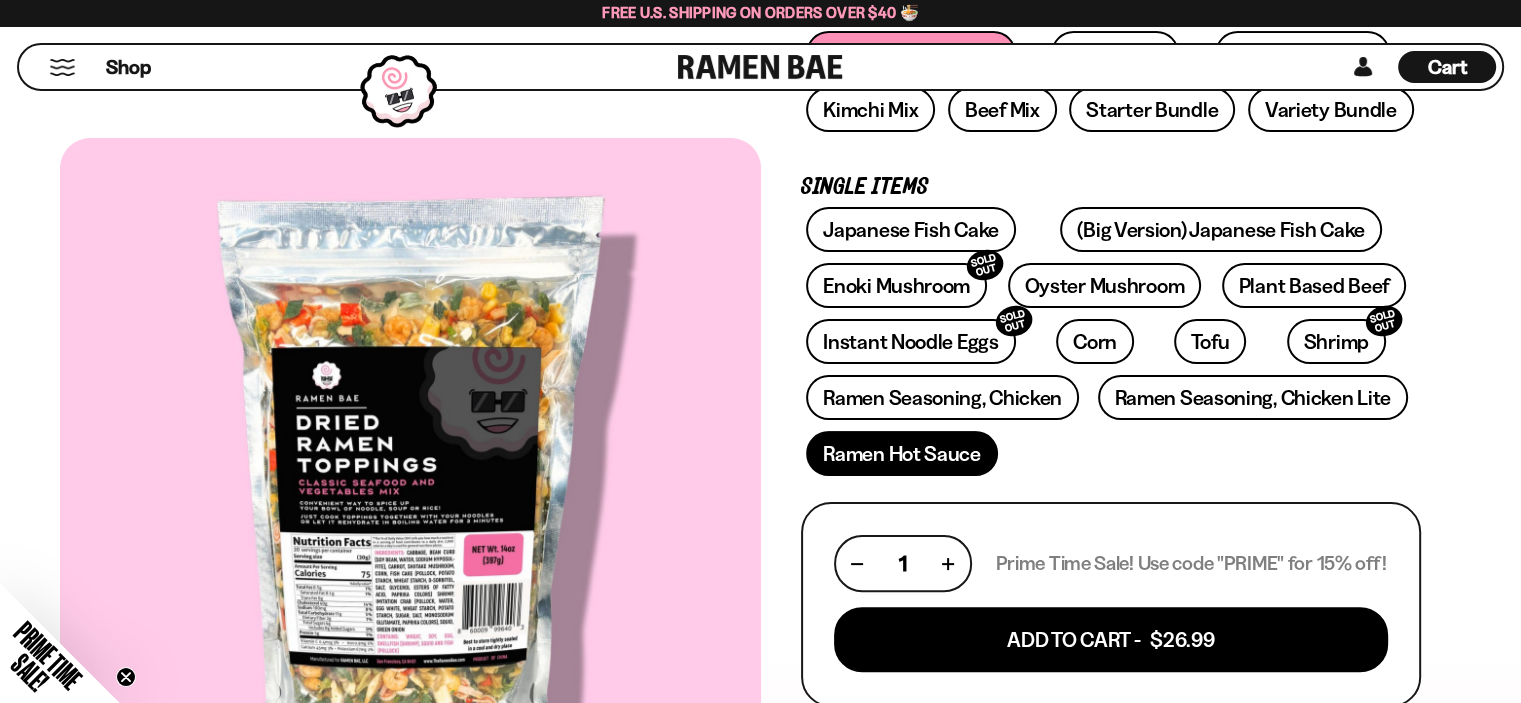 scroll, scrollTop: 200, scrollLeft: 0, axis: vertical 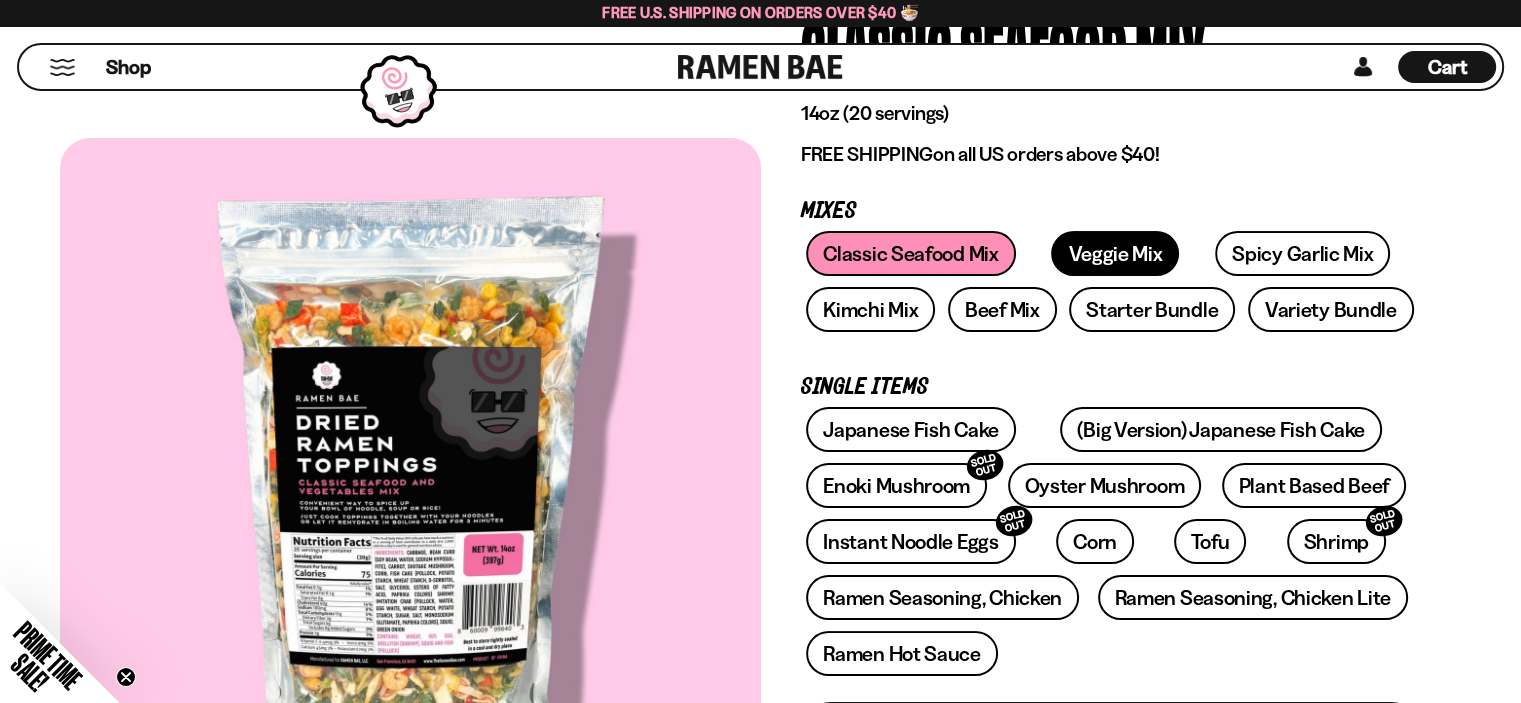click on "Veggie Mix" at bounding box center (1115, 253) 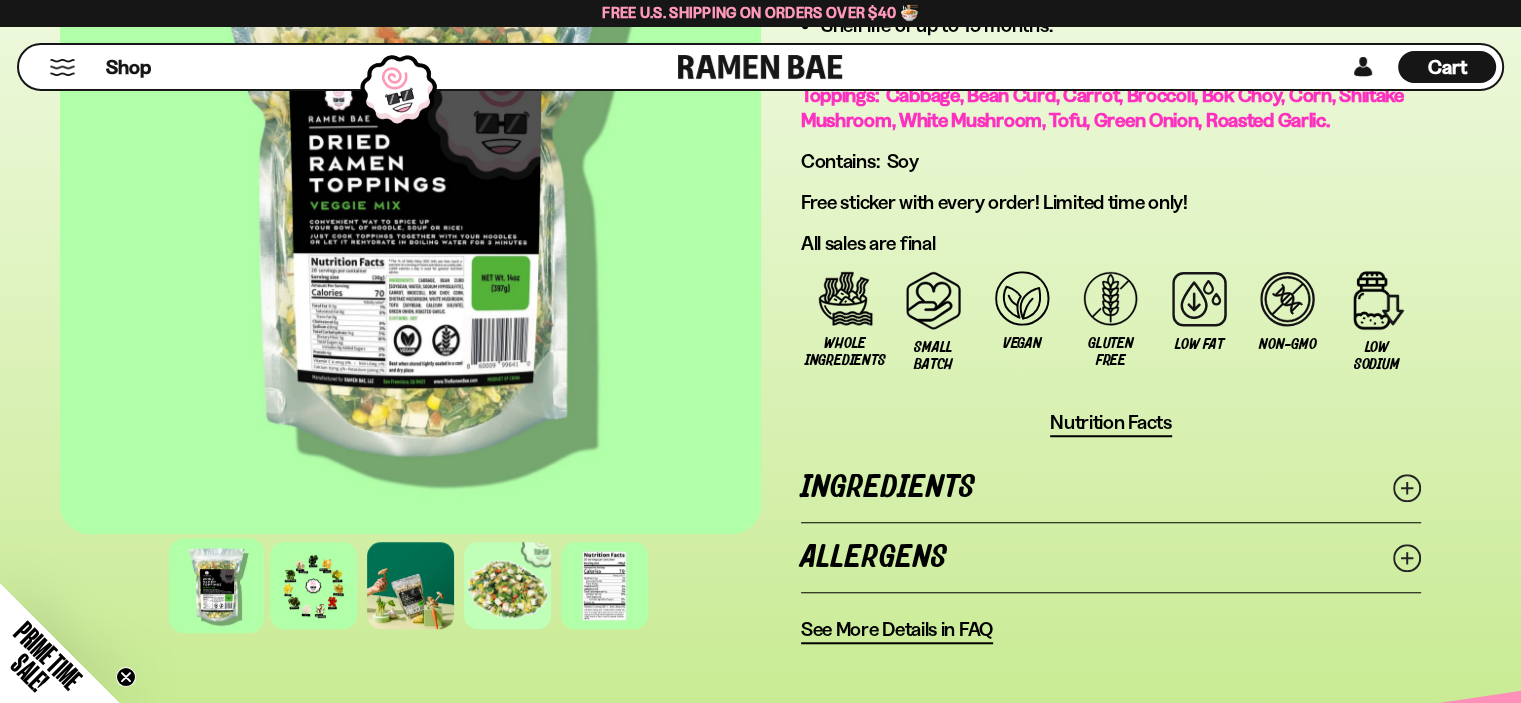 scroll, scrollTop: 1500, scrollLeft: 0, axis: vertical 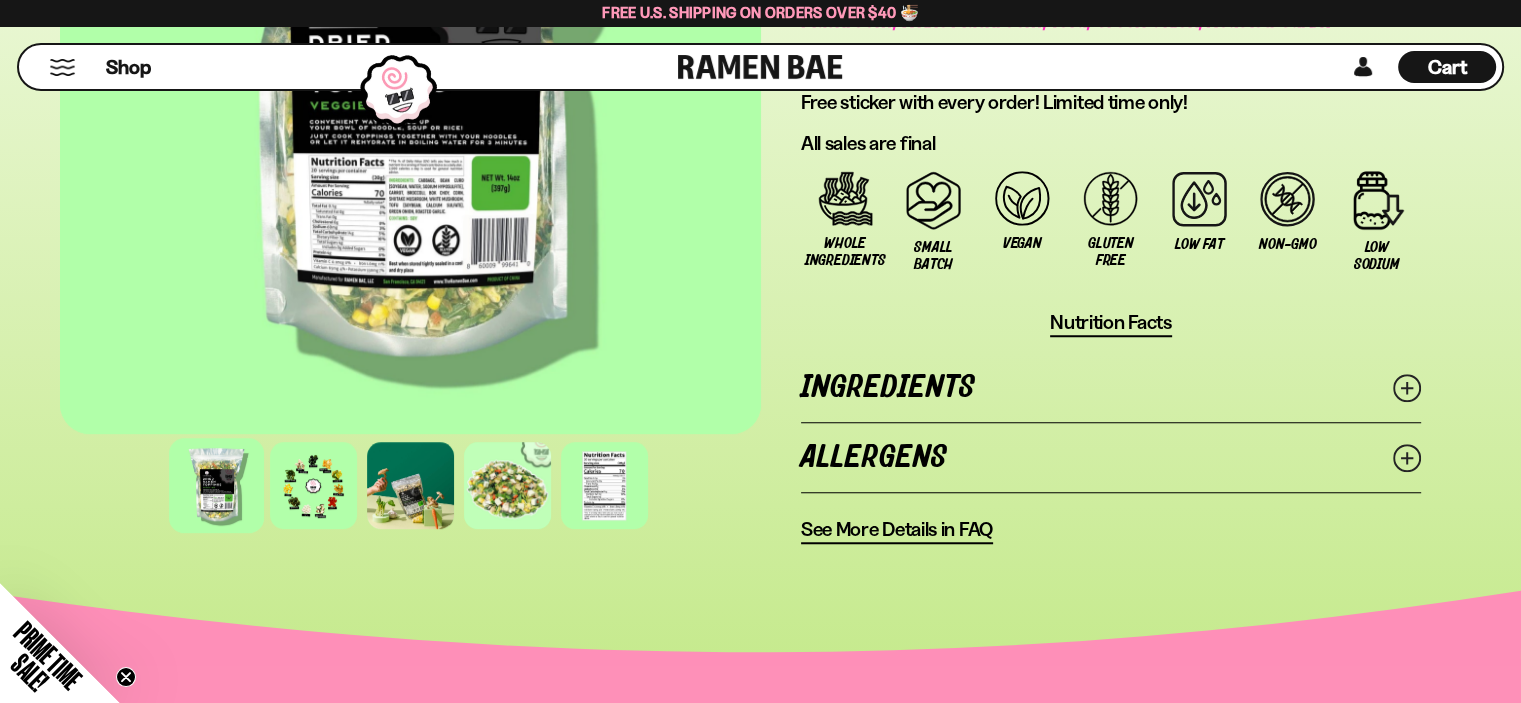 click 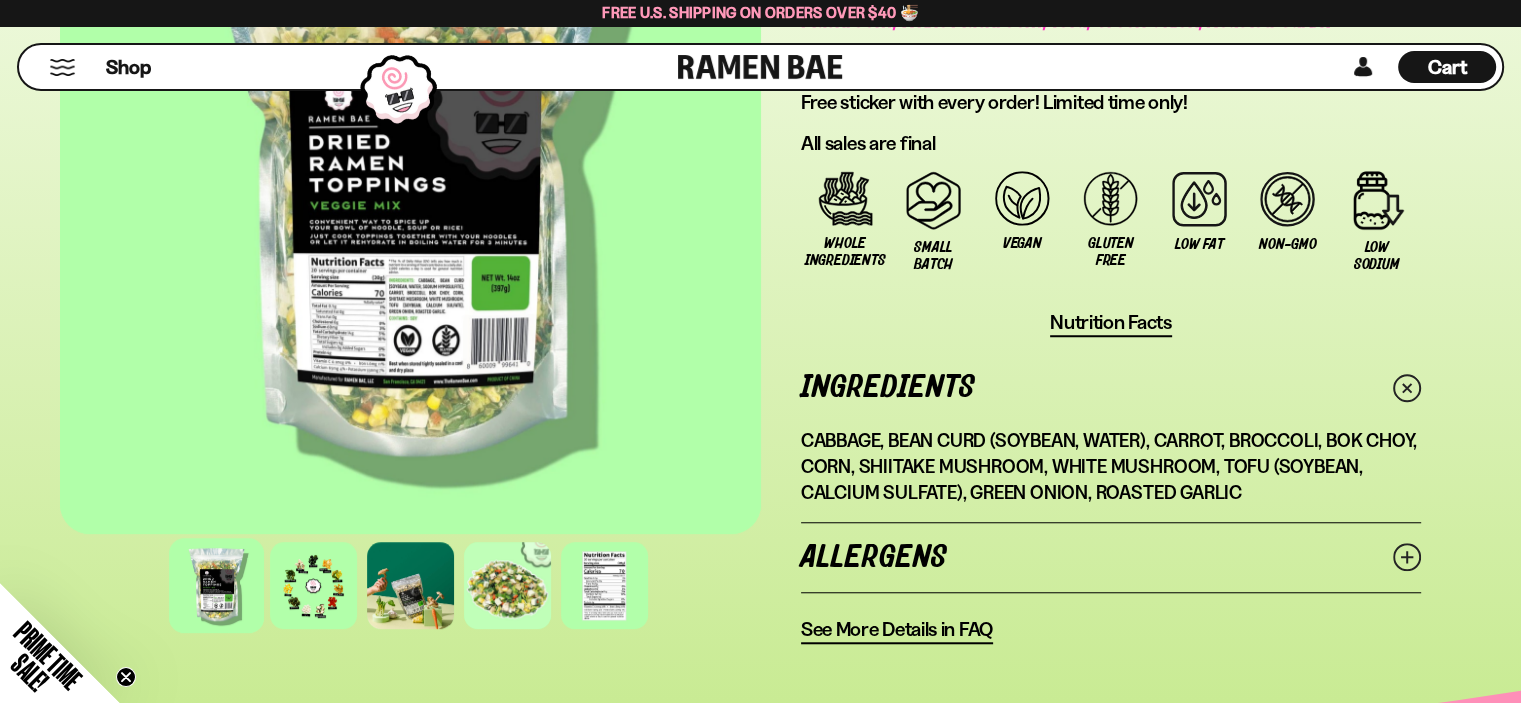 click 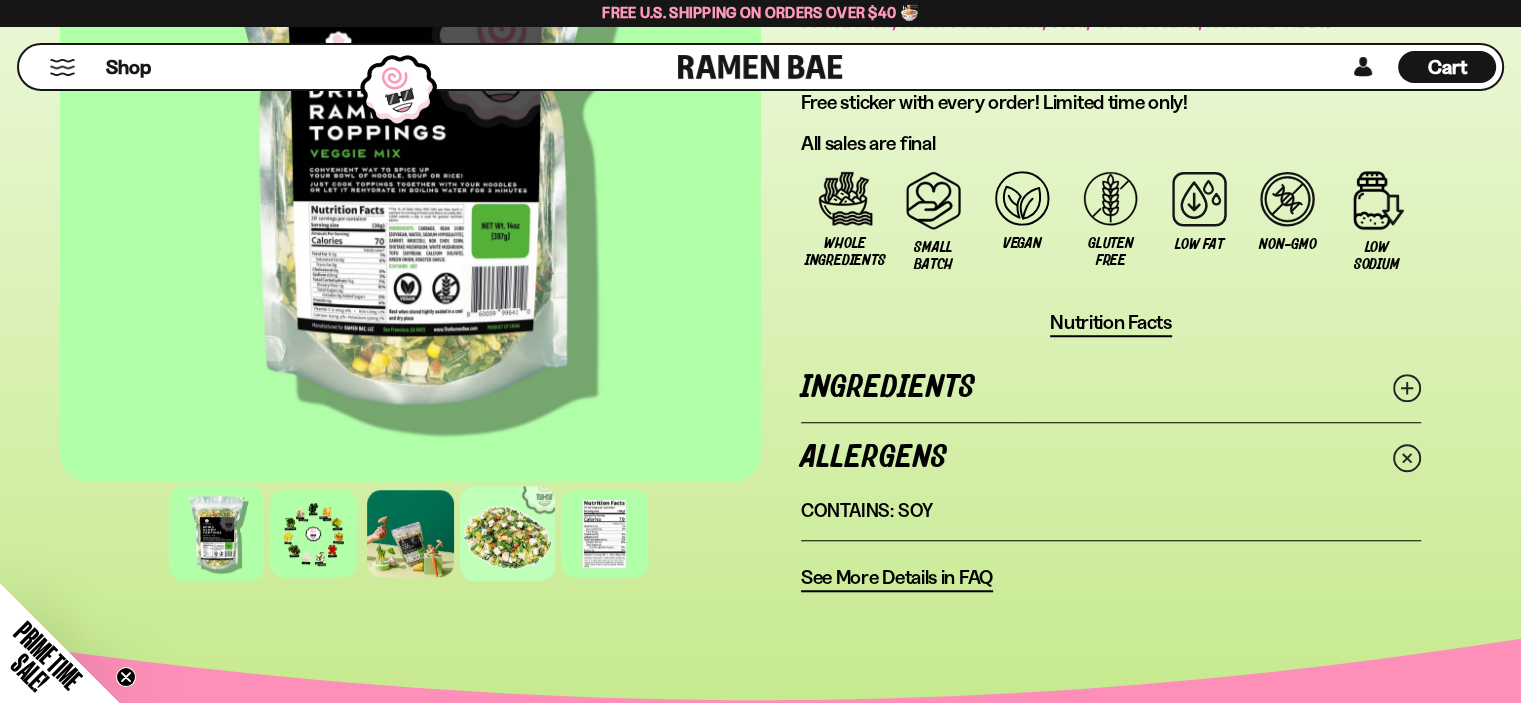 click at bounding box center (507, 533) 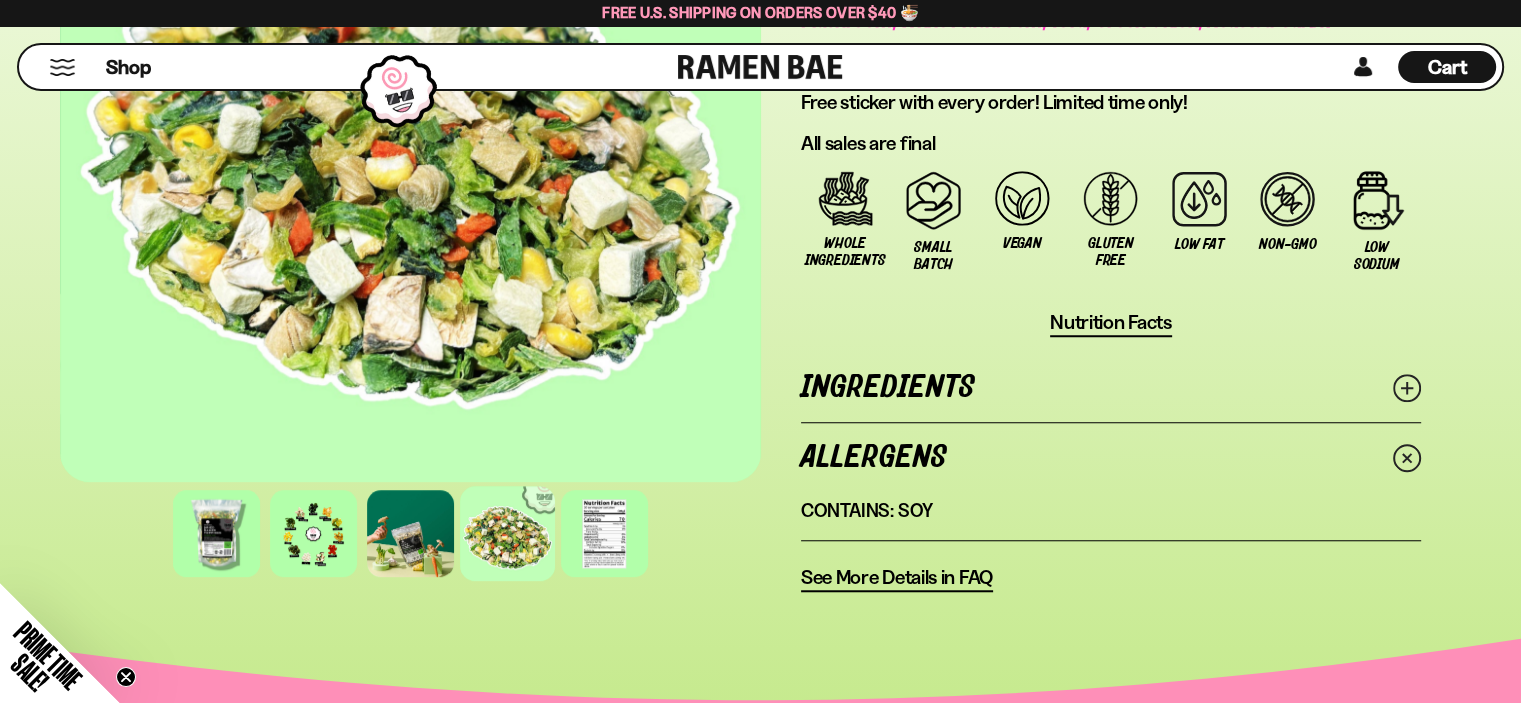scroll, scrollTop: 1400, scrollLeft: 0, axis: vertical 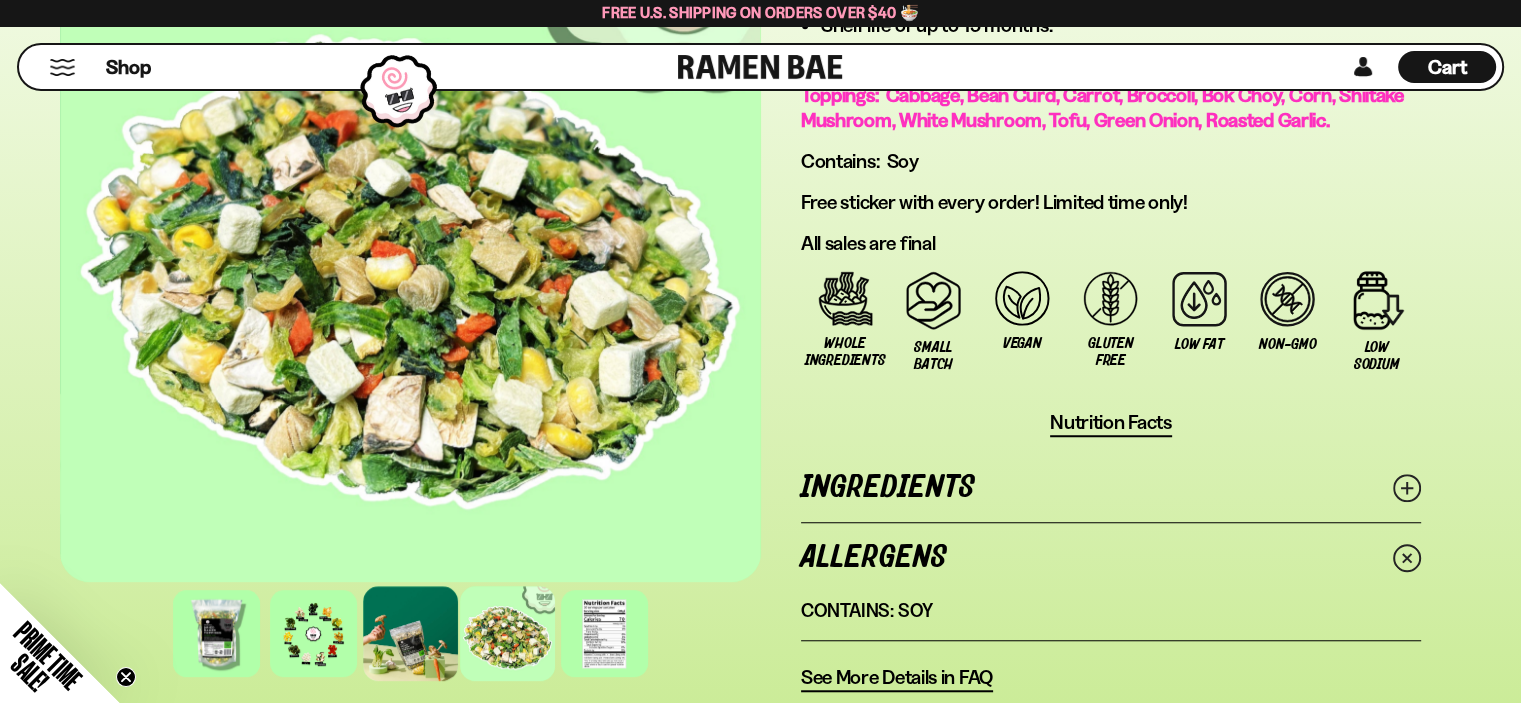 click at bounding box center [410, 633] 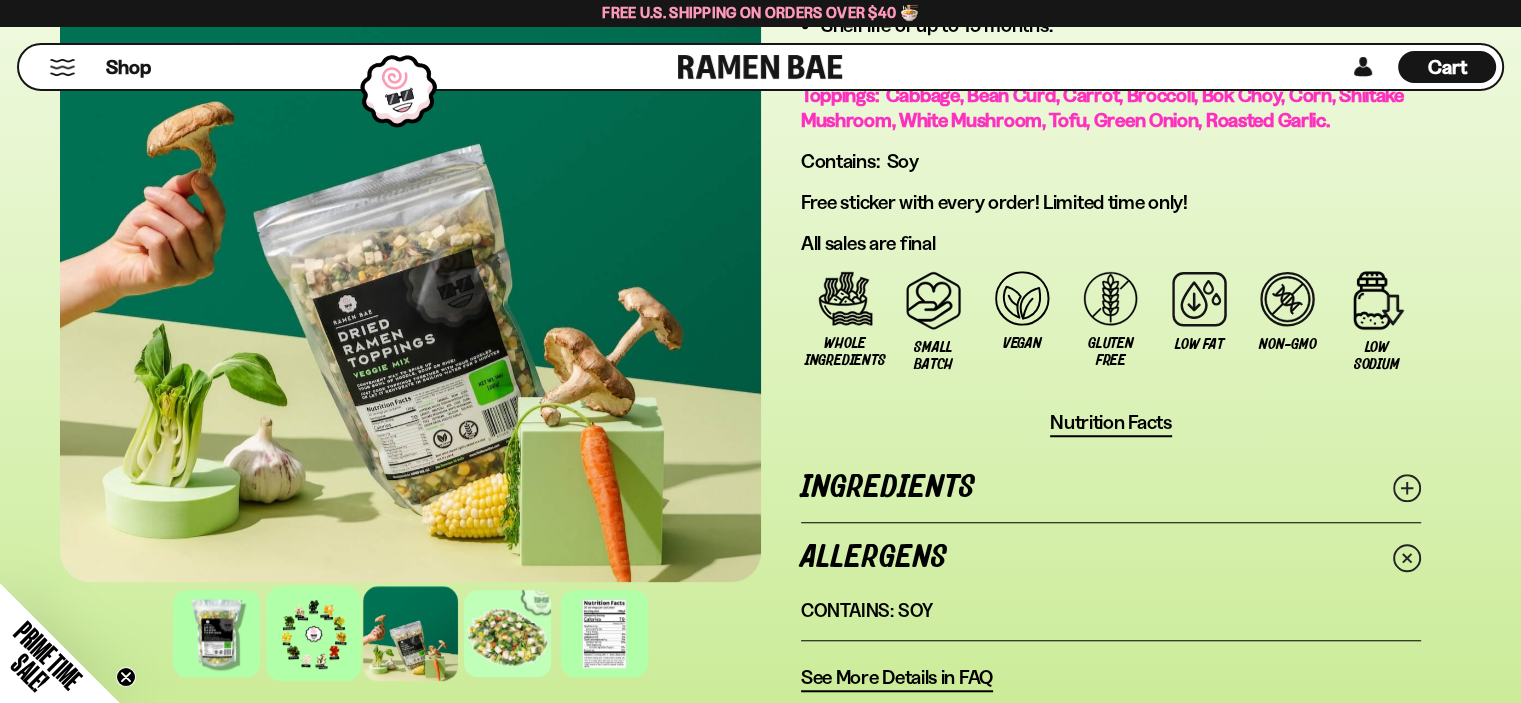 click at bounding box center (313, 633) 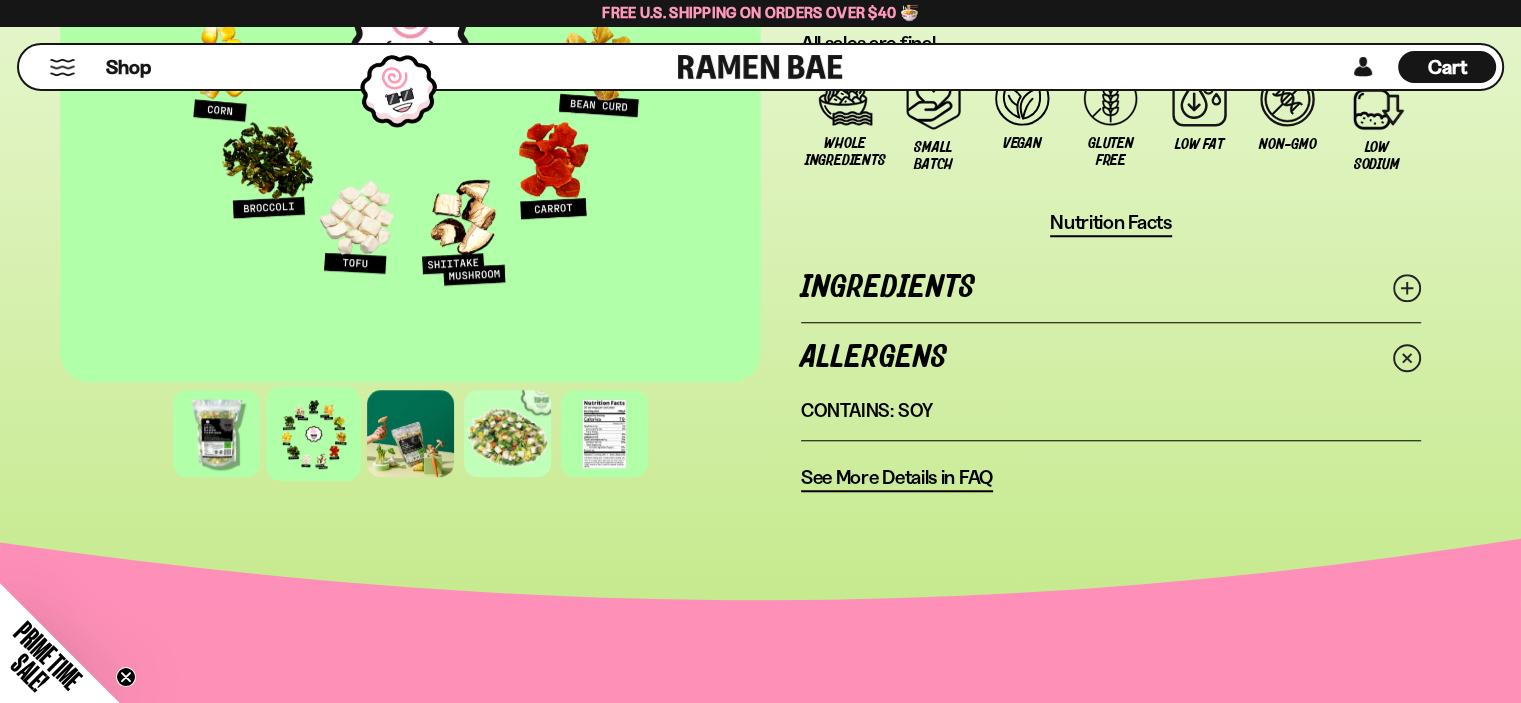 scroll, scrollTop: 1700, scrollLeft: 0, axis: vertical 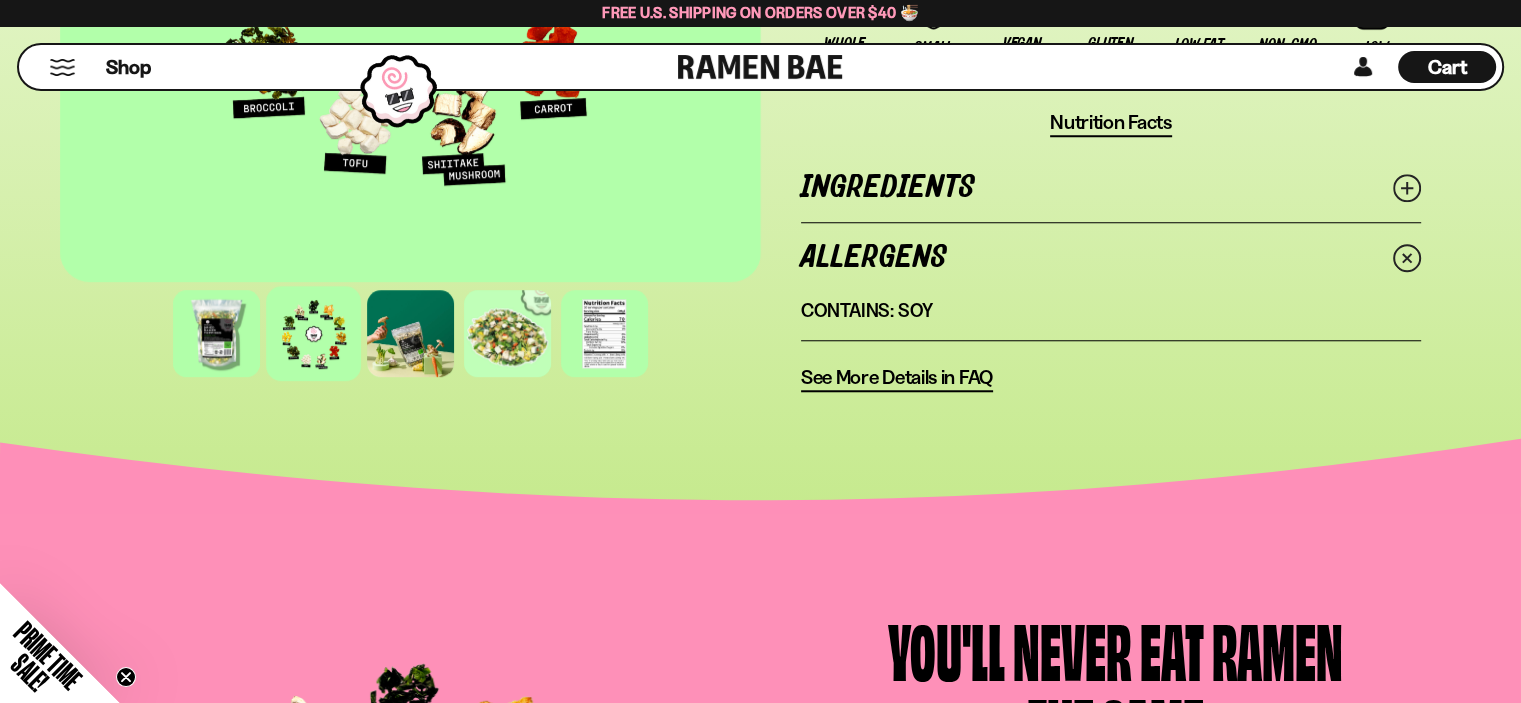 click on "See More Details in FAQ" at bounding box center [897, 377] 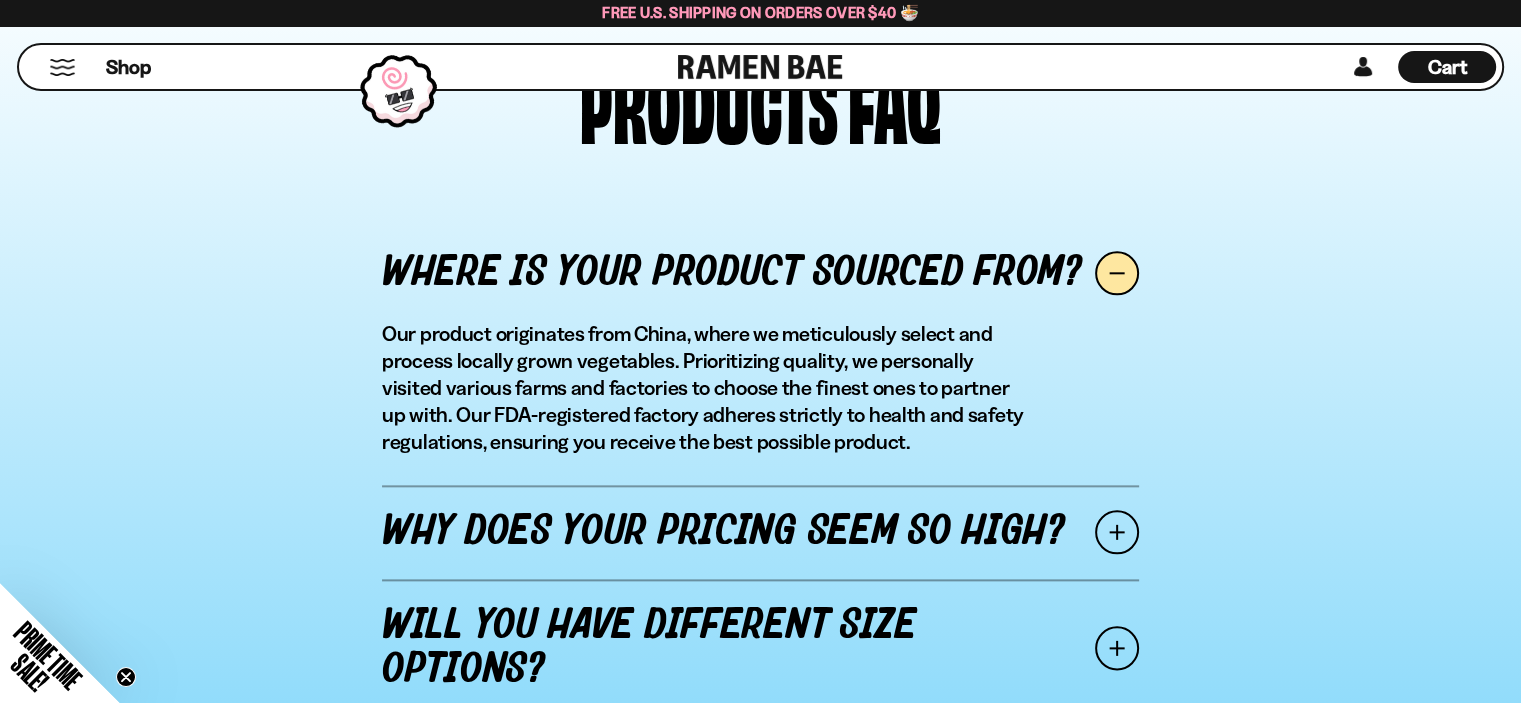 scroll, scrollTop: 2300, scrollLeft: 0, axis: vertical 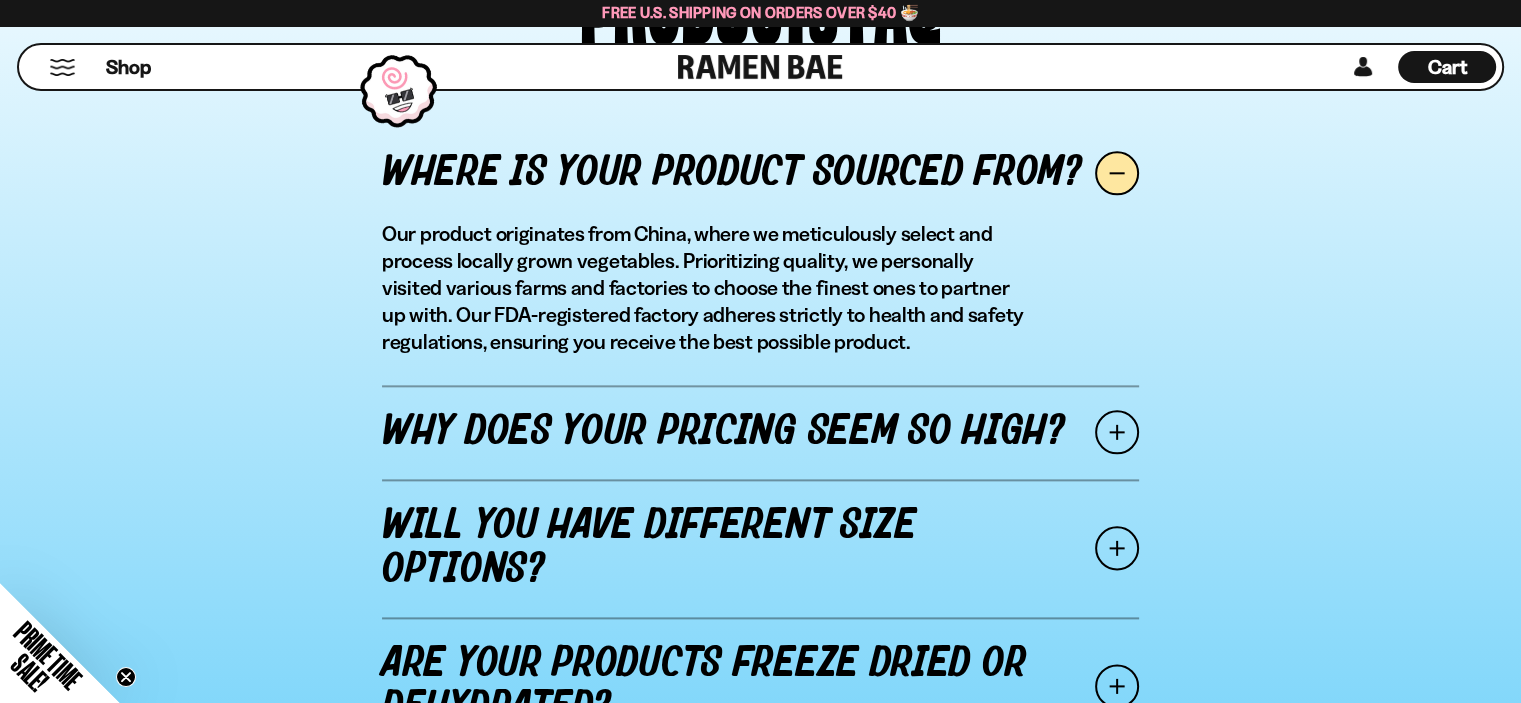 click at bounding box center (1117, 432) 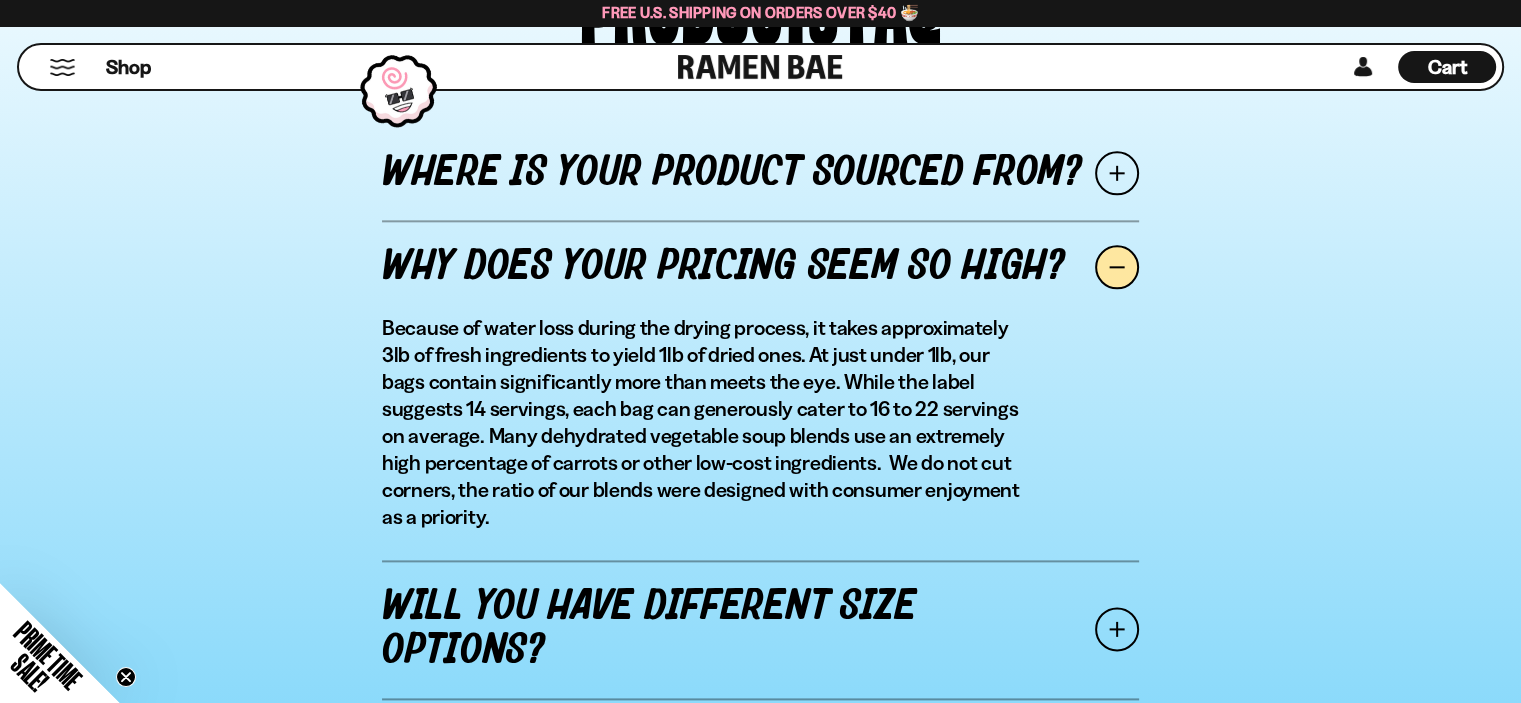 scroll, scrollTop: 2200, scrollLeft: 0, axis: vertical 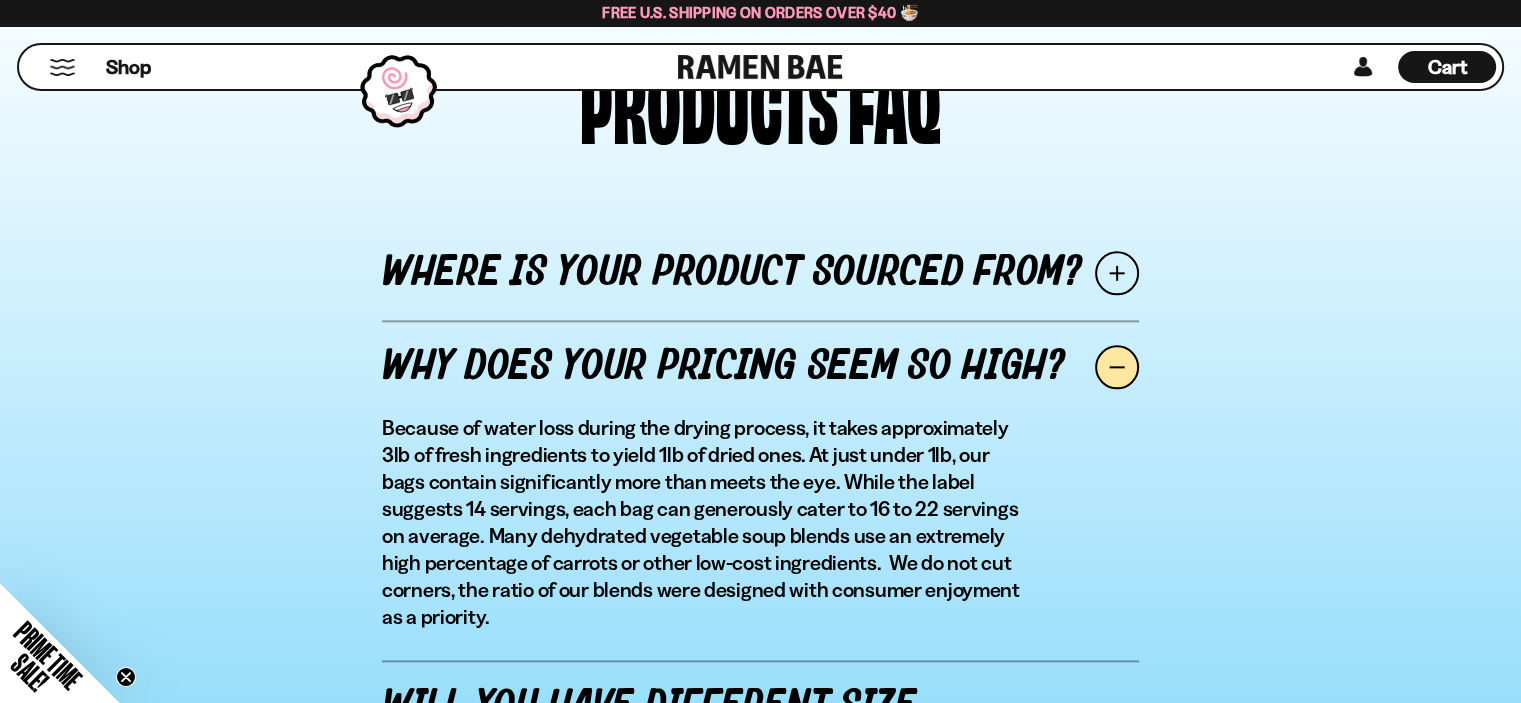 click at bounding box center (1117, 273) 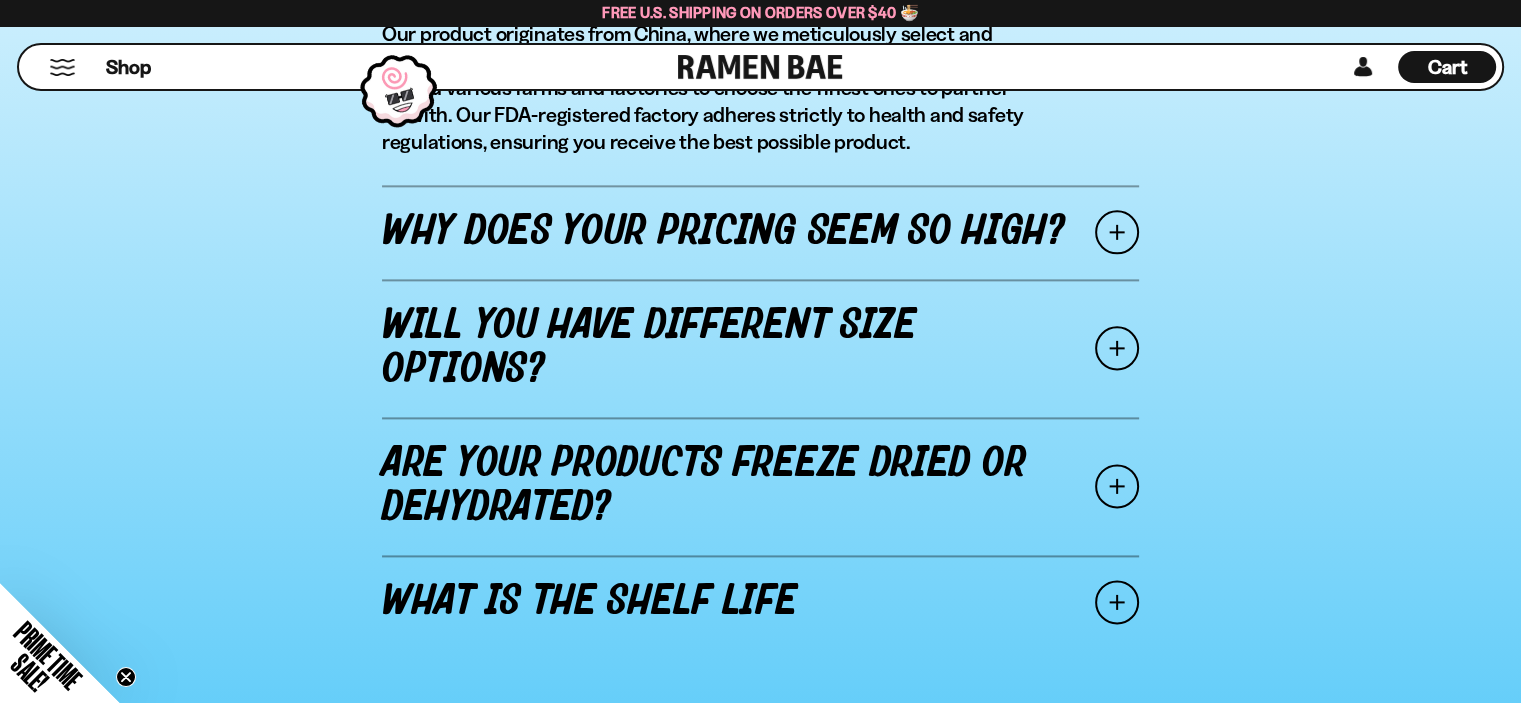 scroll, scrollTop: 2600, scrollLeft: 0, axis: vertical 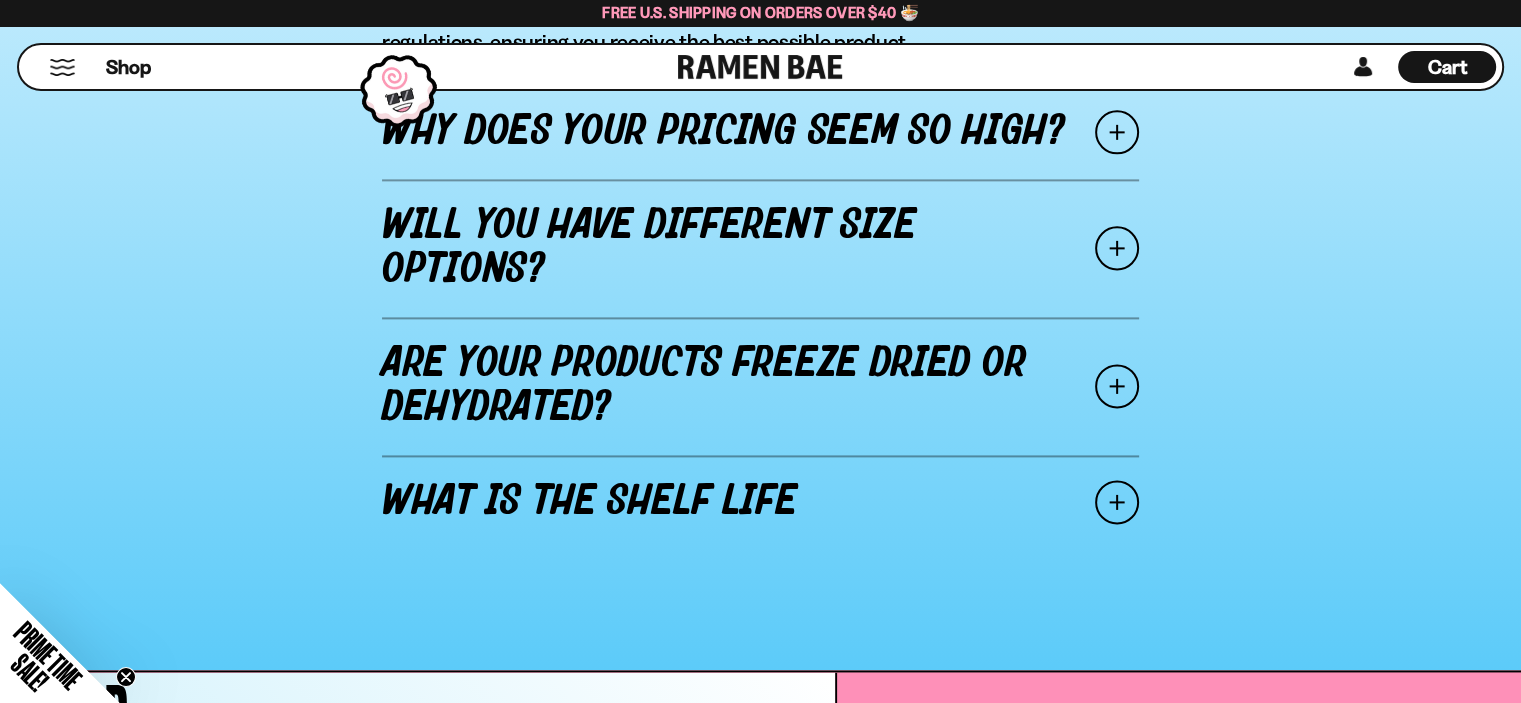 click at bounding box center [1117, 132] 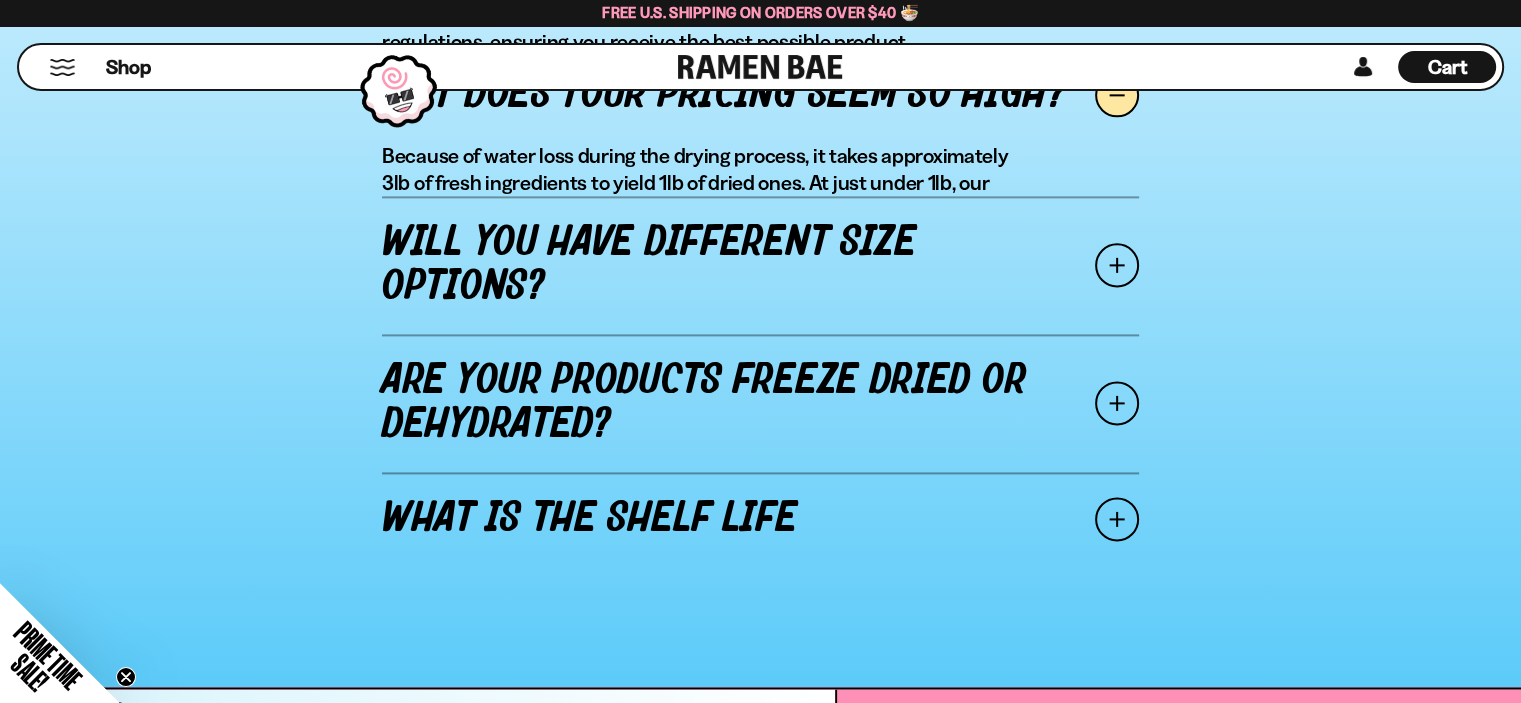 scroll, scrollTop: 2555, scrollLeft: 0, axis: vertical 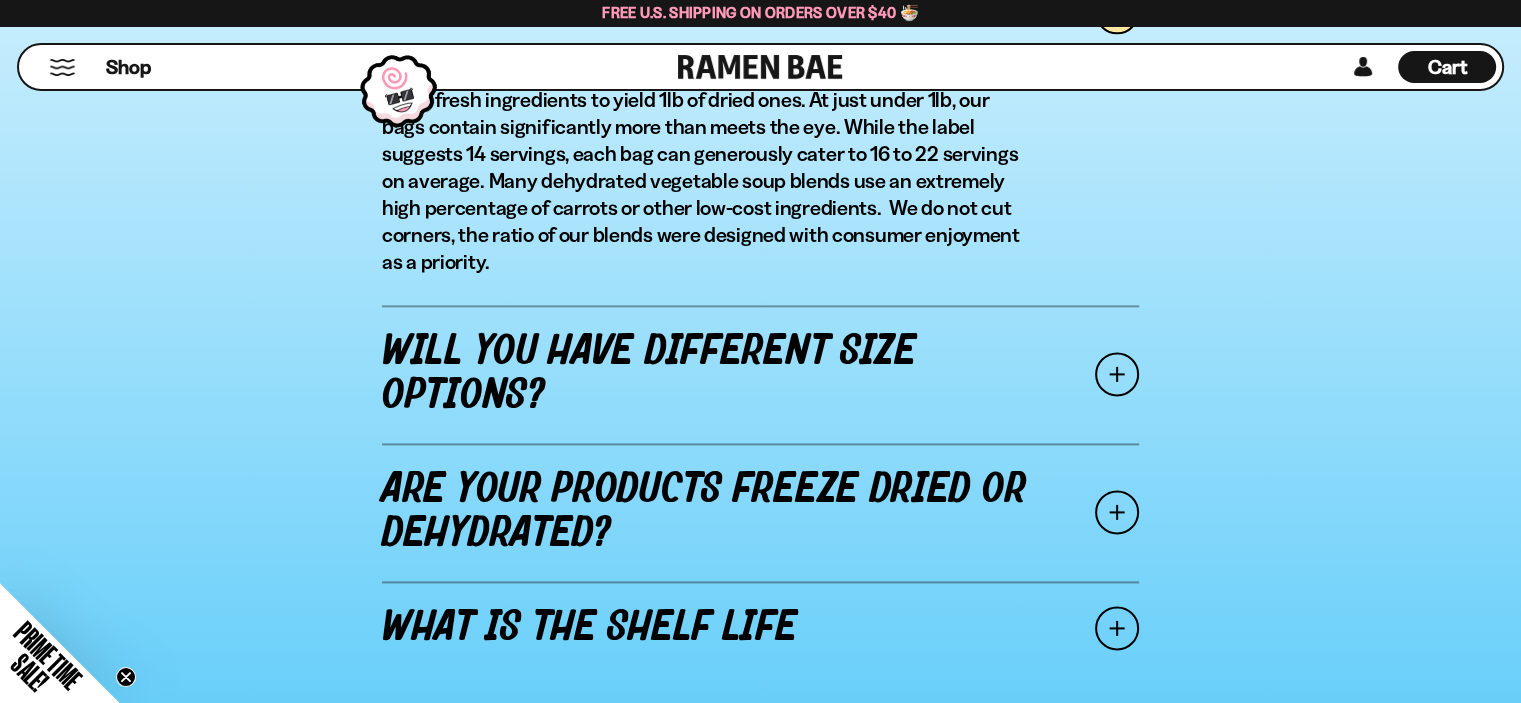 click at bounding box center (1117, 374) 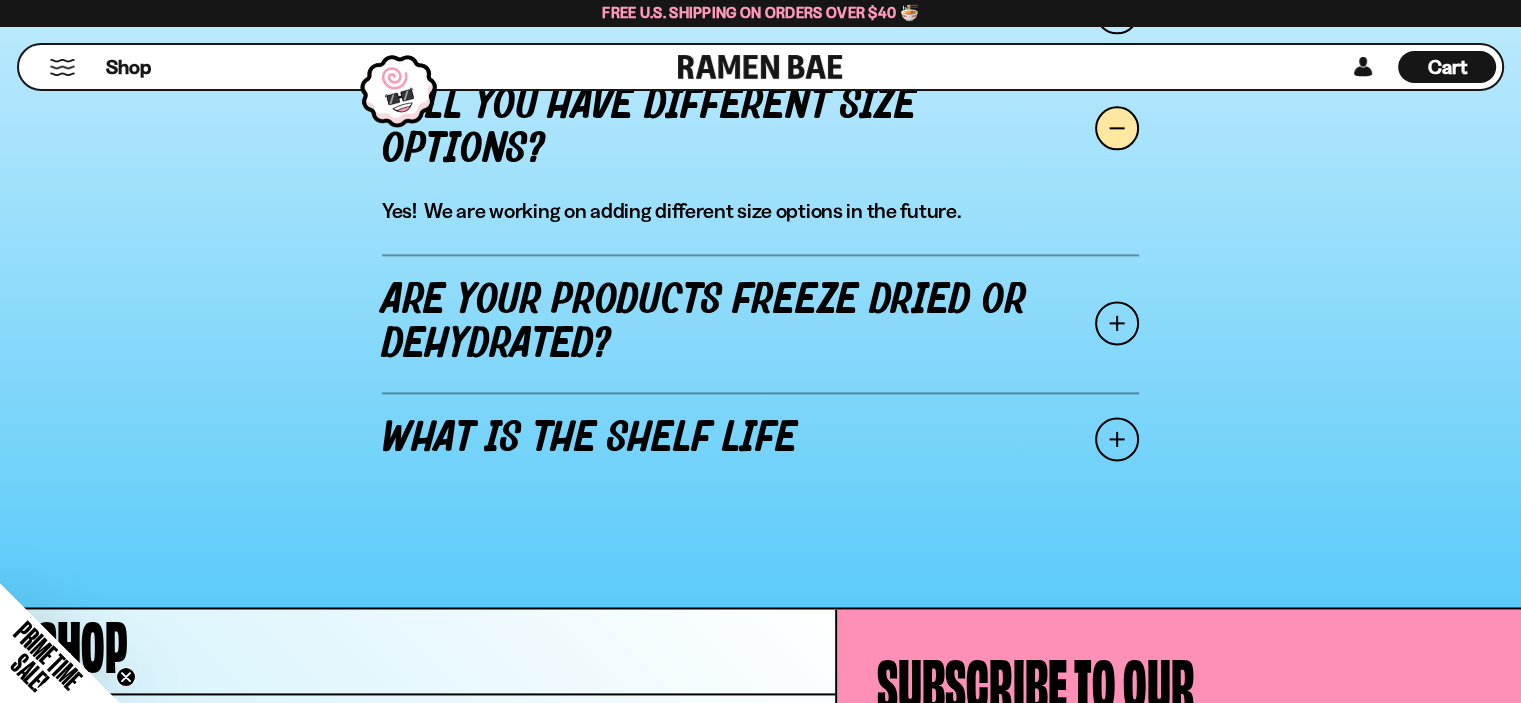 click at bounding box center (1117, 323) 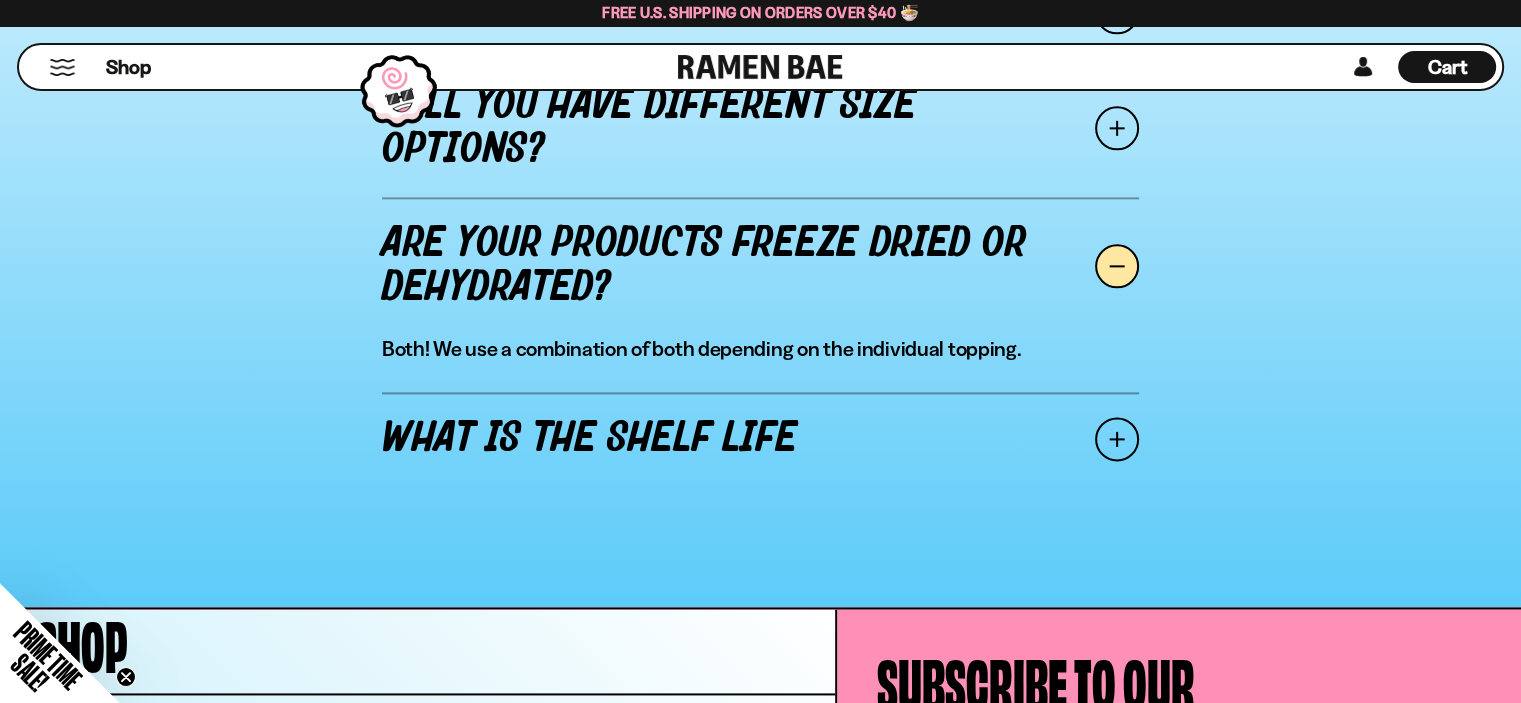 click at bounding box center [1117, 439] 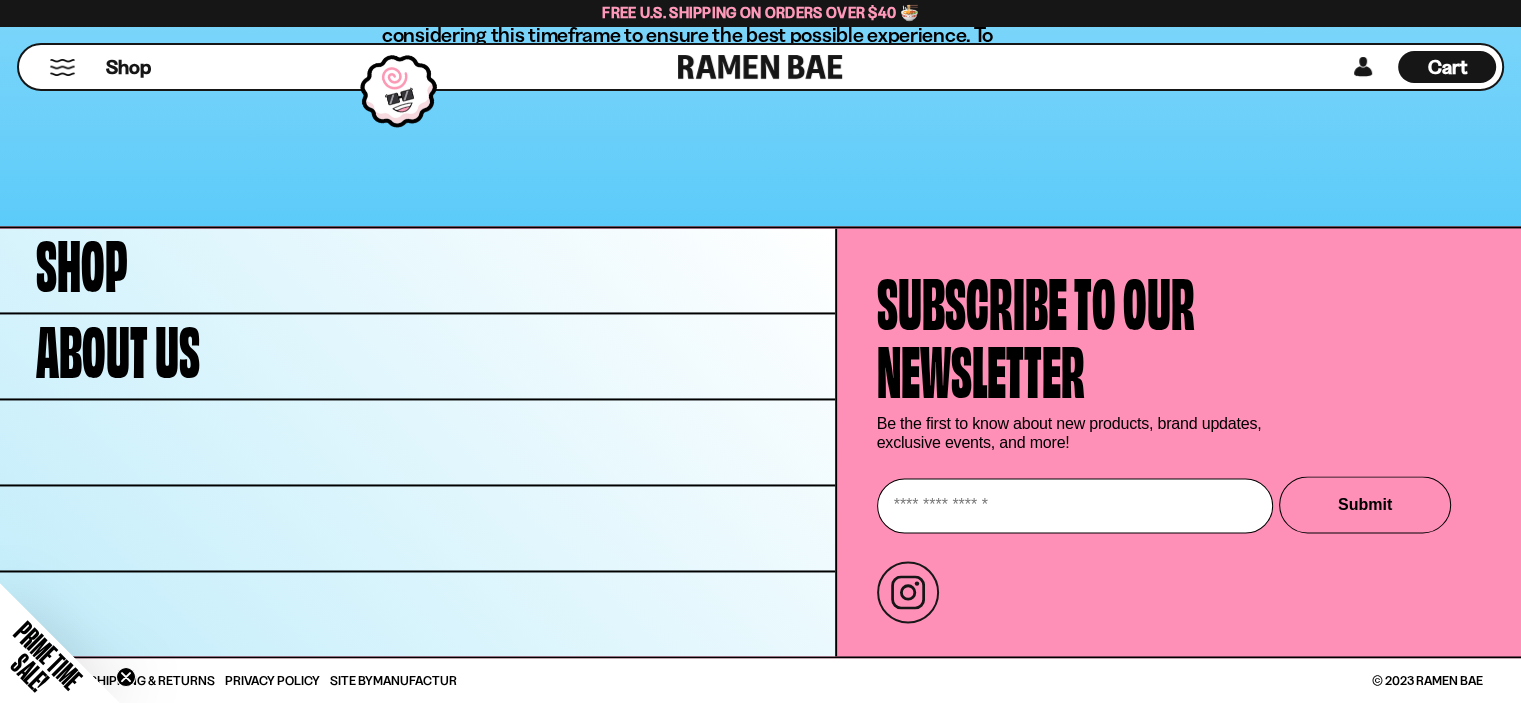 scroll, scrollTop: 2433, scrollLeft: 0, axis: vertical 